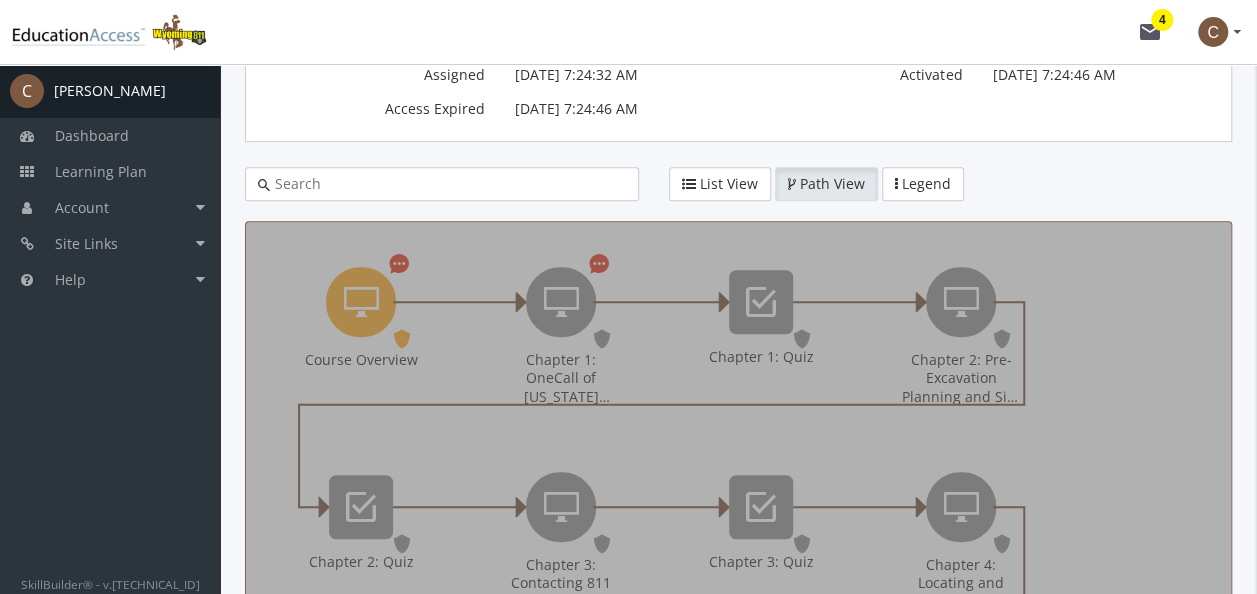 scroll, scrollTop: 0, scrollLeft: 0, axis: both 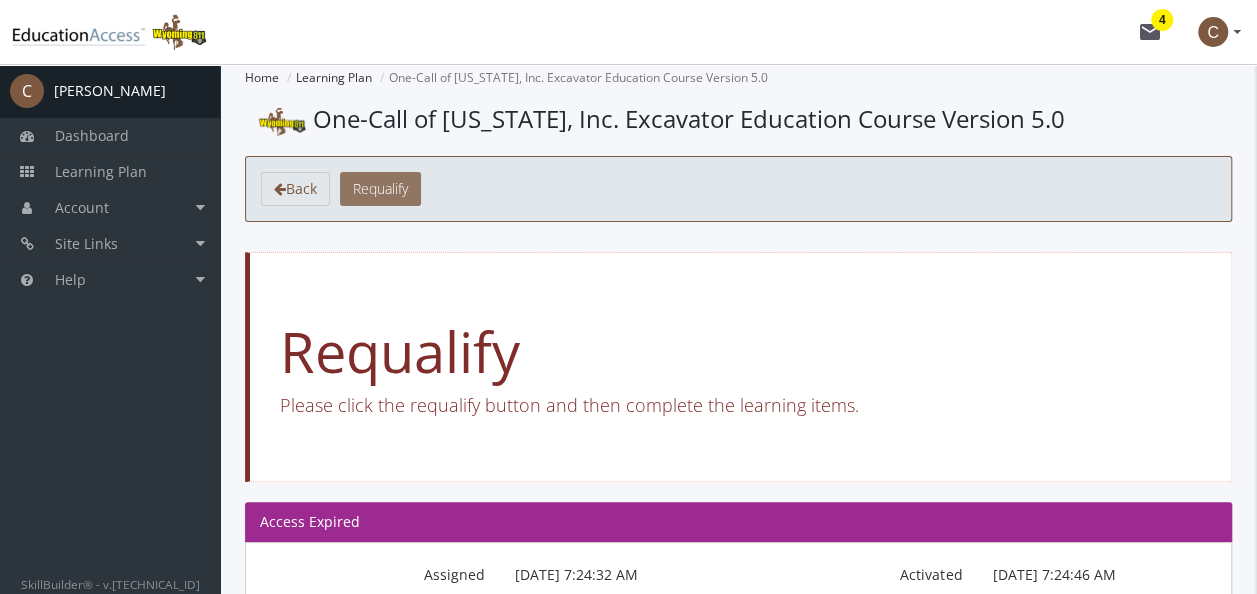 click on "Requalify" at bounding box center [380, 188] 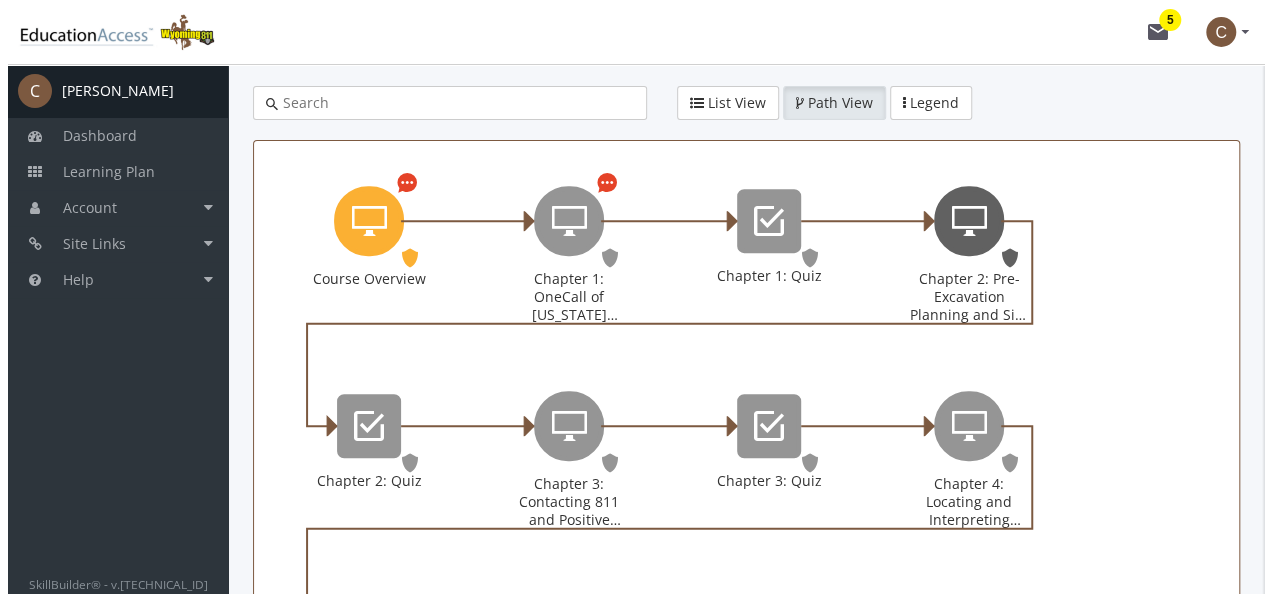 scroll, scrollTop: 300, scrollLeft: 0, axis: vertical 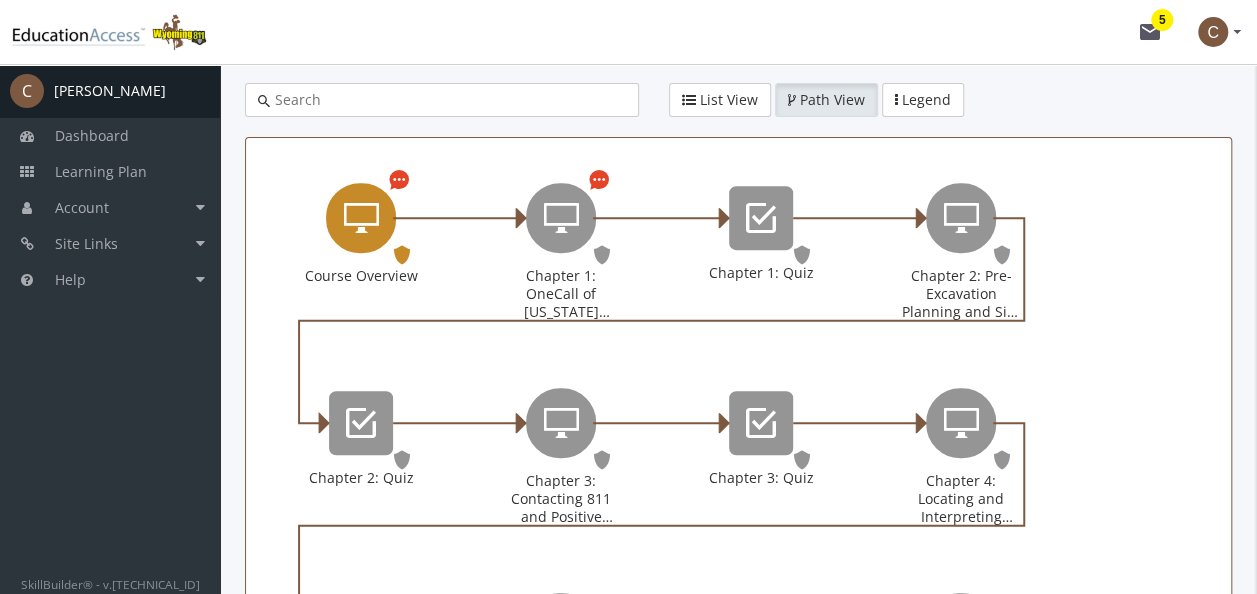click at bounding box center [361, 218] 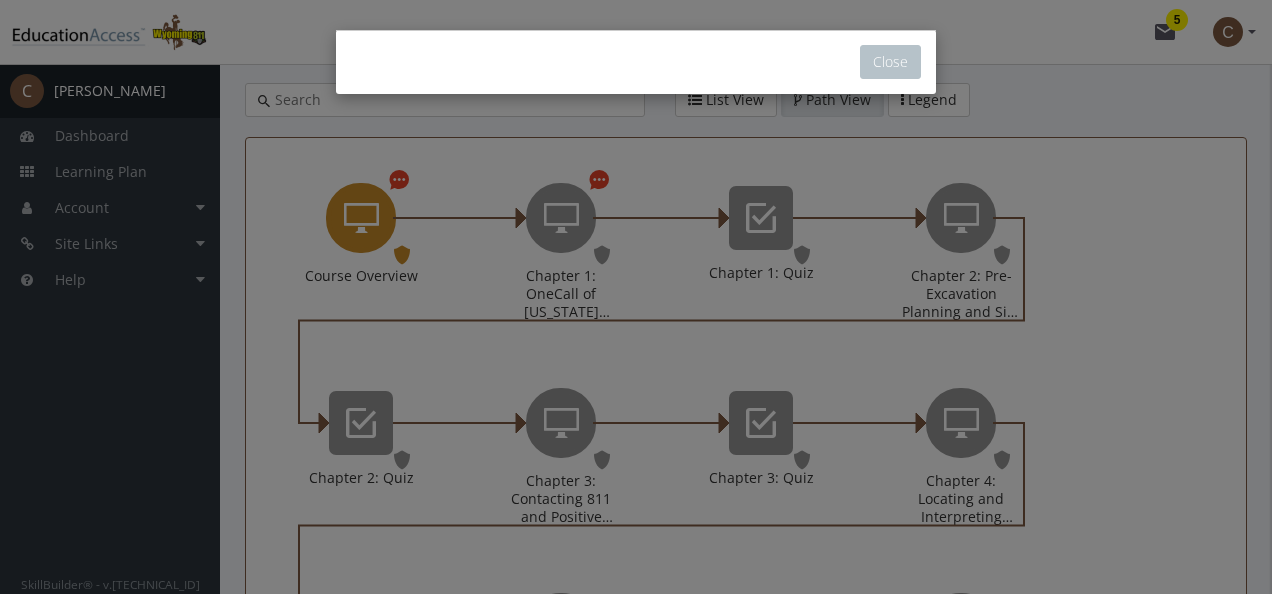 scroll, scrollTop: 0, scrollLeft: 0, axis: both 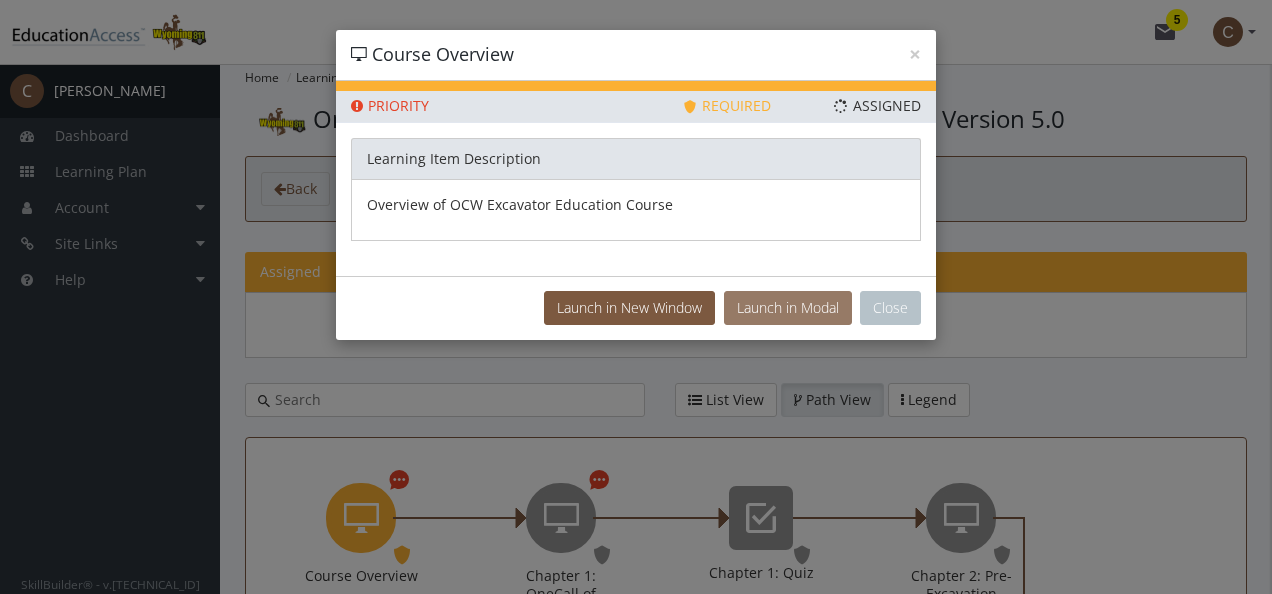 click on "Launch in Modal" at bounding box center (788, 308) 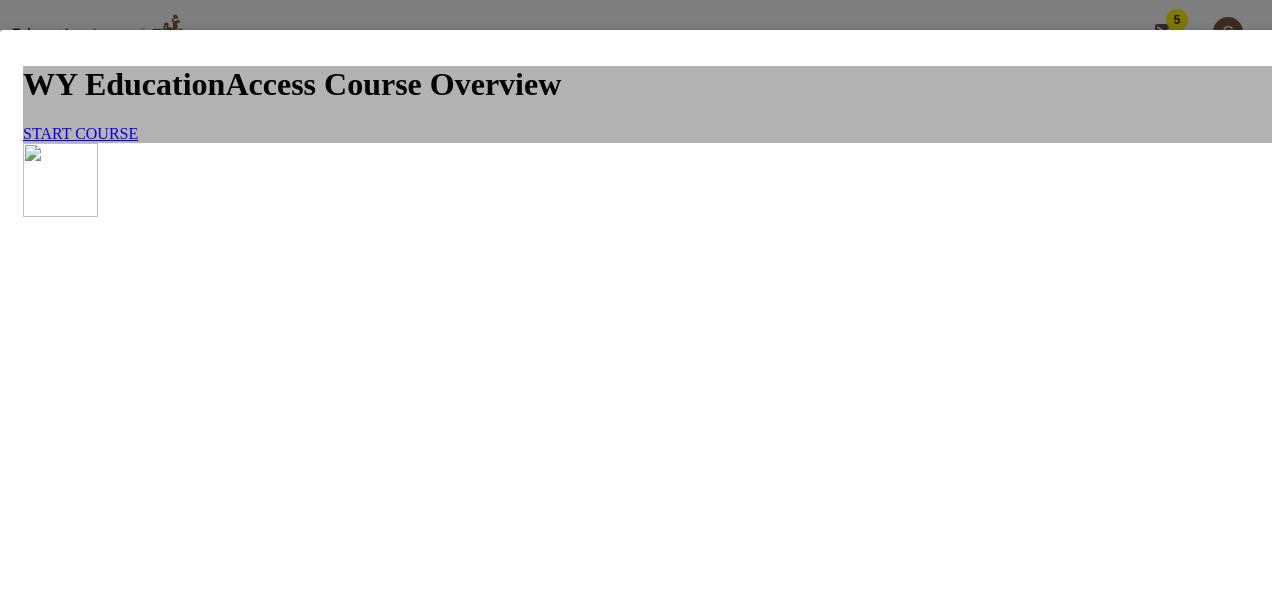 scroll, scrollTop: 0, scrollLeft: 0, axis: both 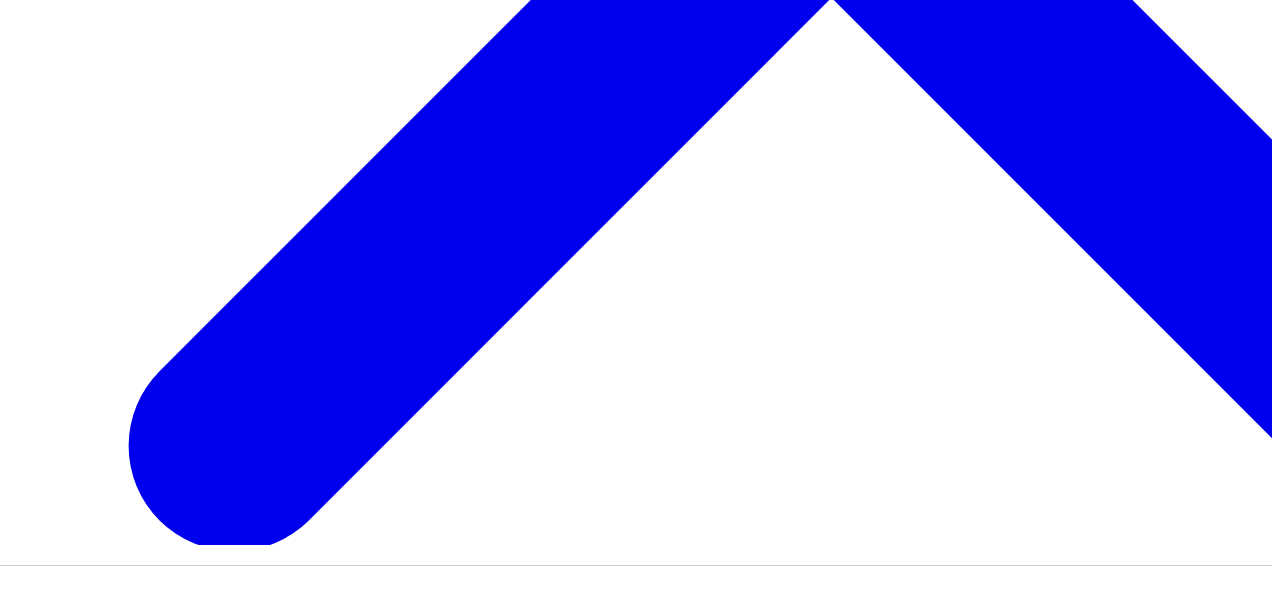 click on "Course Interactions" at bounding box center [215, 2882] 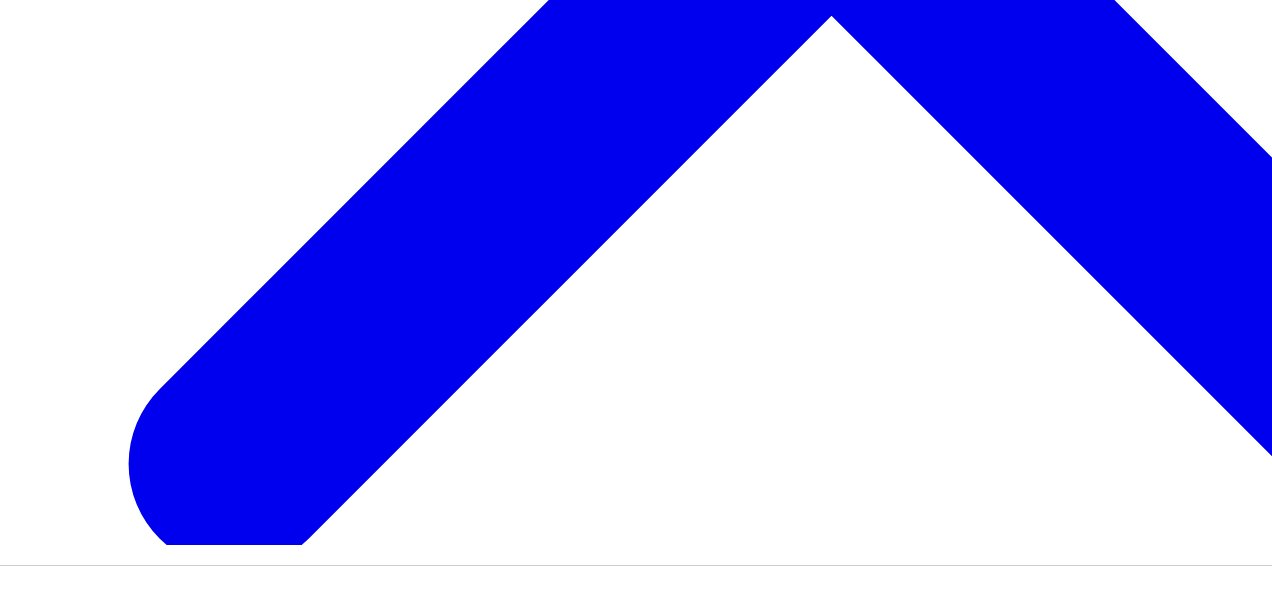 scroll, scrollTop: 2788, scrollLeft: 0, axis: vertical 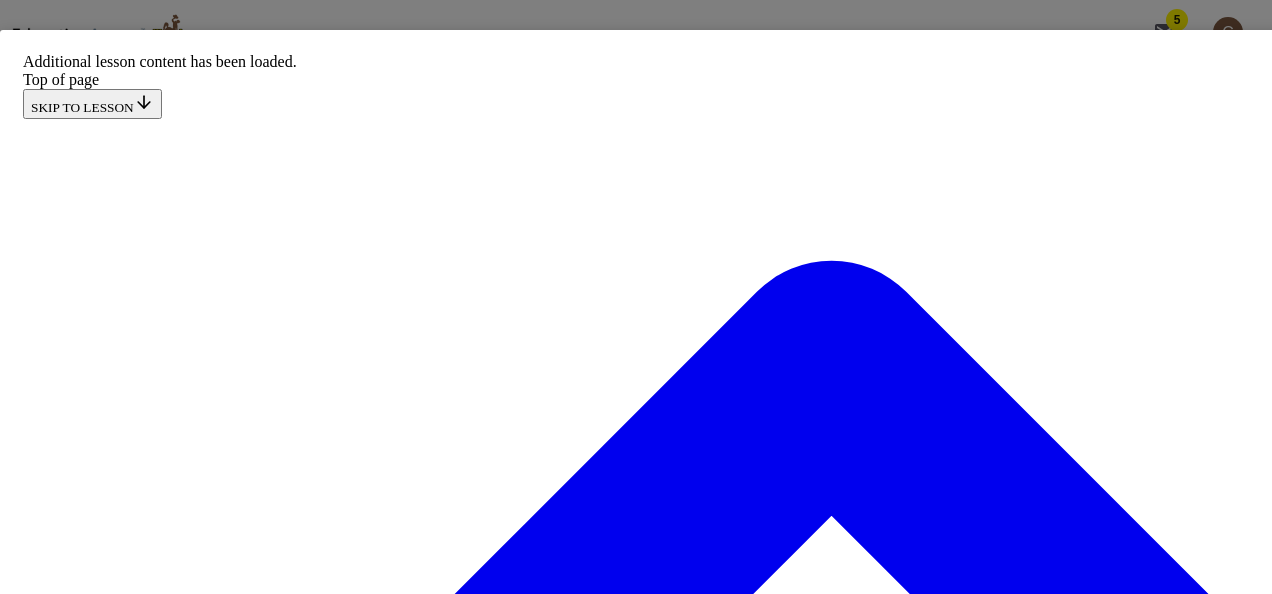 click on "Home" at bounding box center [815, 1812] 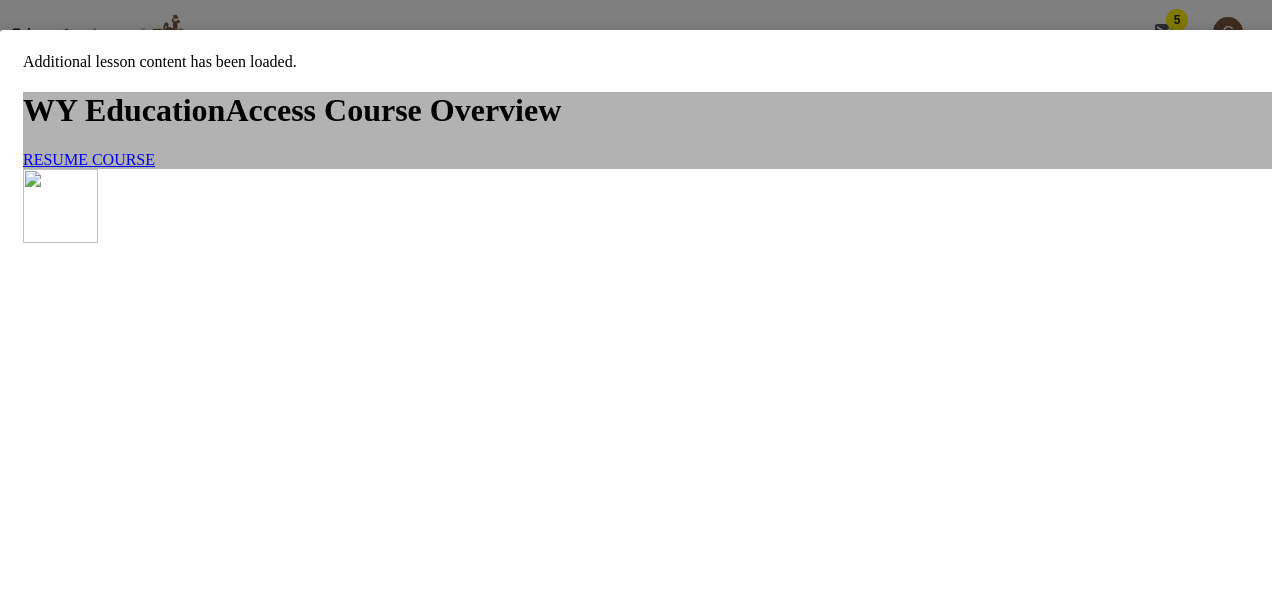 scroll, scrollTop: 300, scrollLeft: 0, axis: vertical 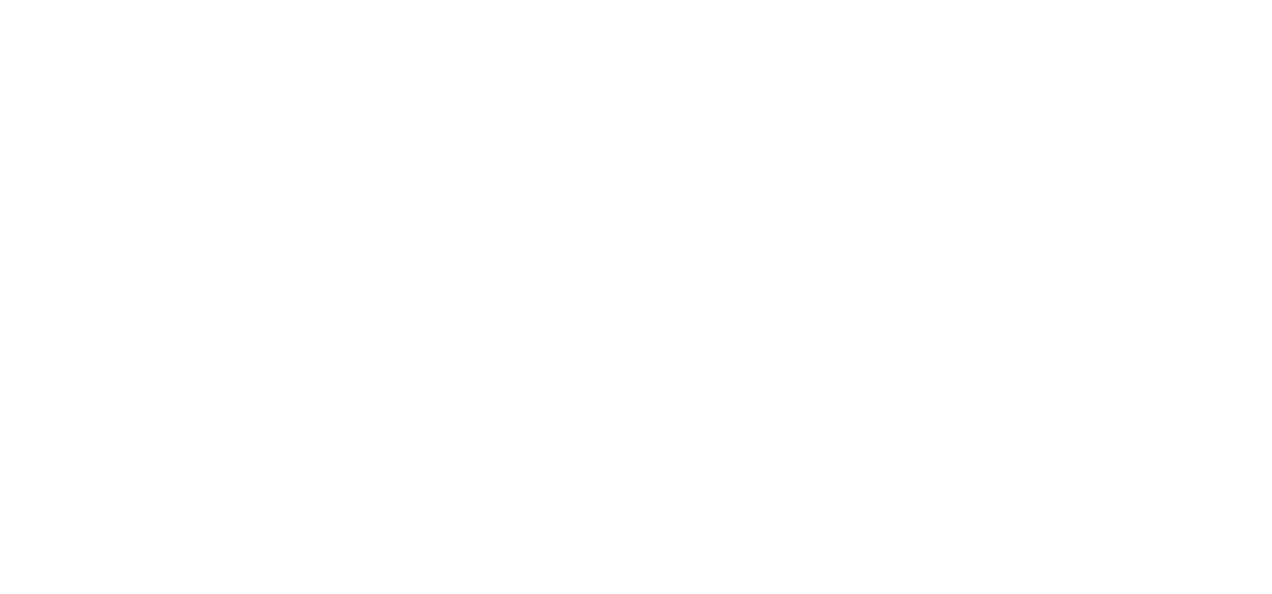 click on "RESUME COURSE" at bounding box center (89, -141) 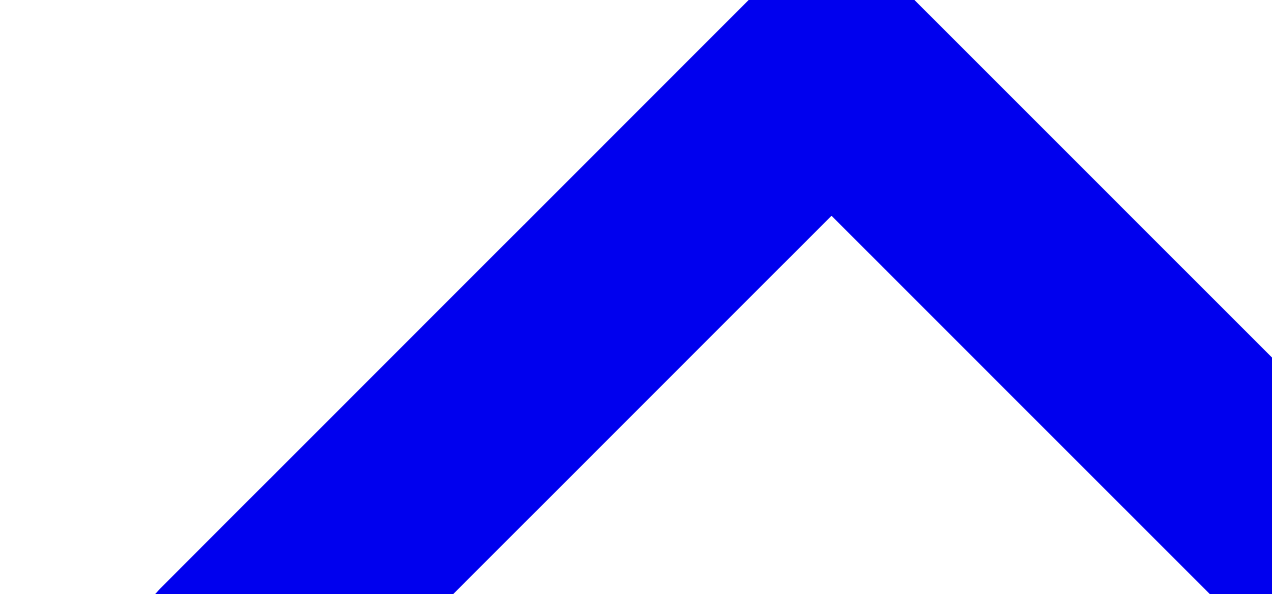 scroll, scrollTop: 3350, scrollLeft: 0, axis: vertical 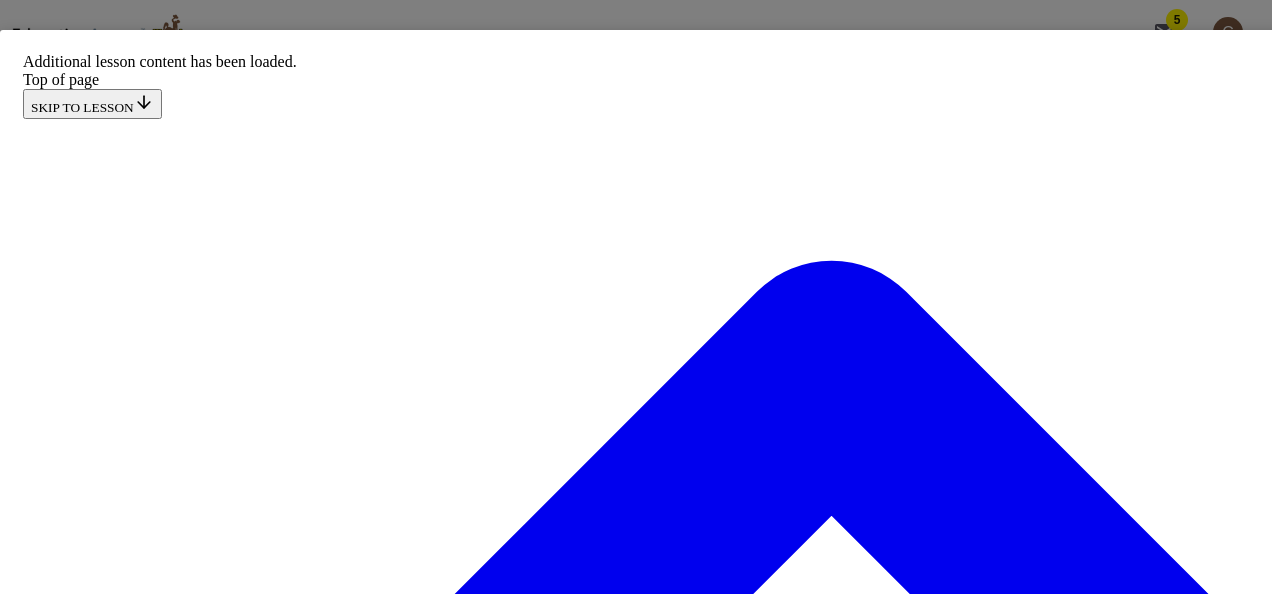 click on "Home" at bounding box center [42, 1821] 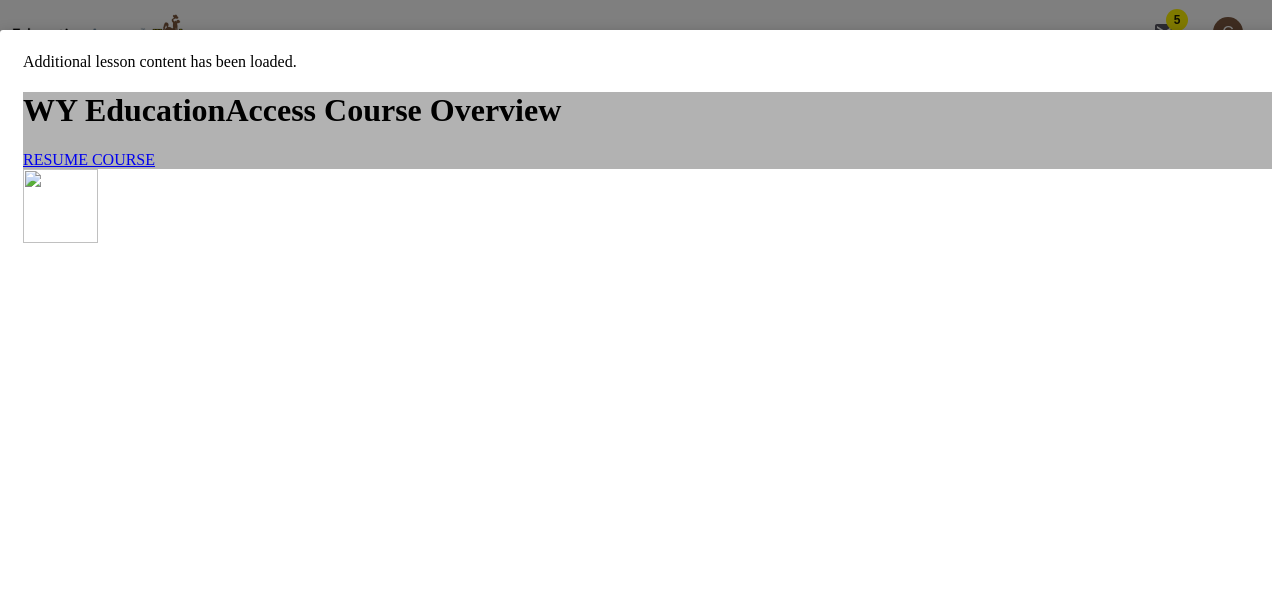 click on "RESUME COURSE" at bounding box center (89, 159) 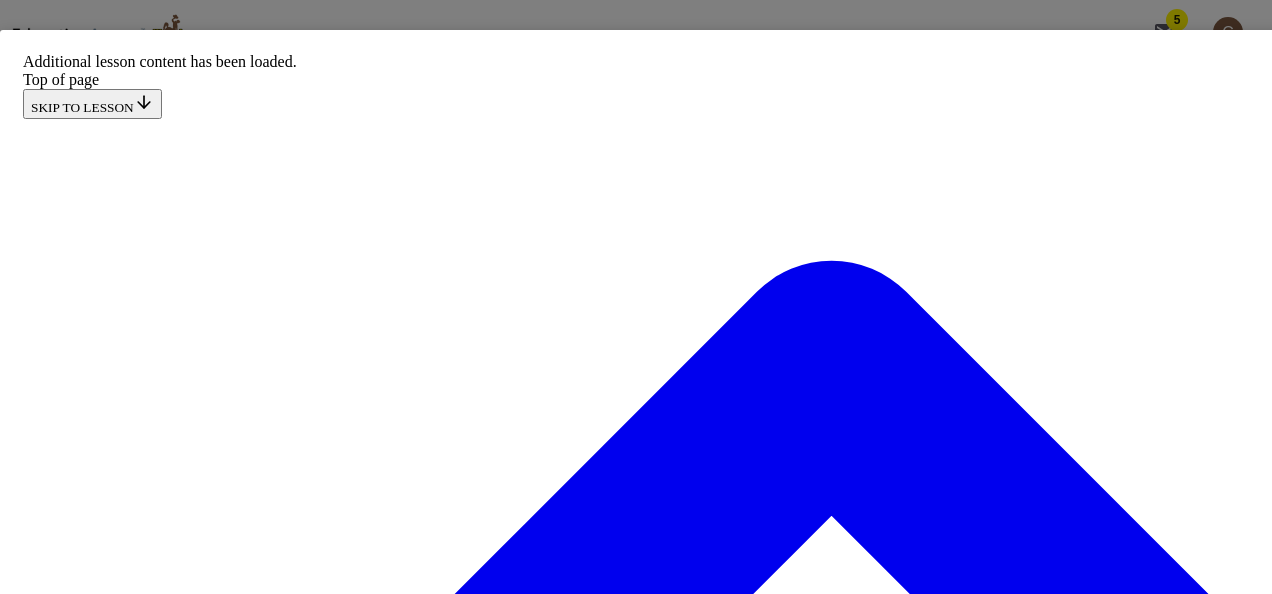 scroll, scrollTop: 0, scrollLeft: 0, axis: both 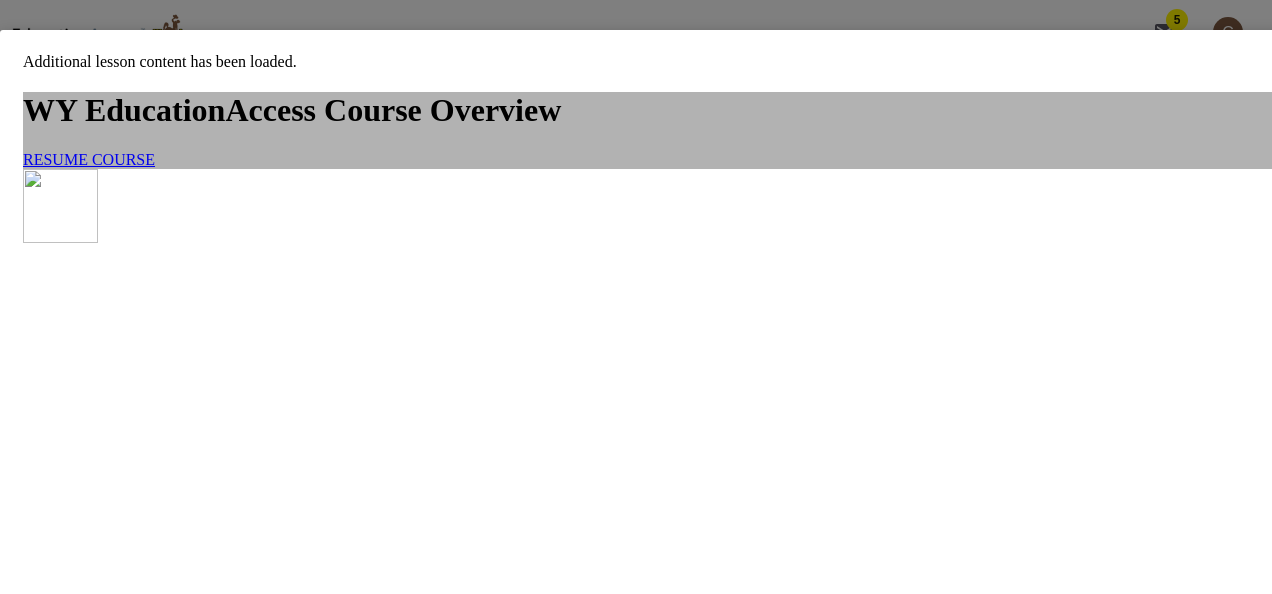 click on "Close" at bounding box center (636, 297) 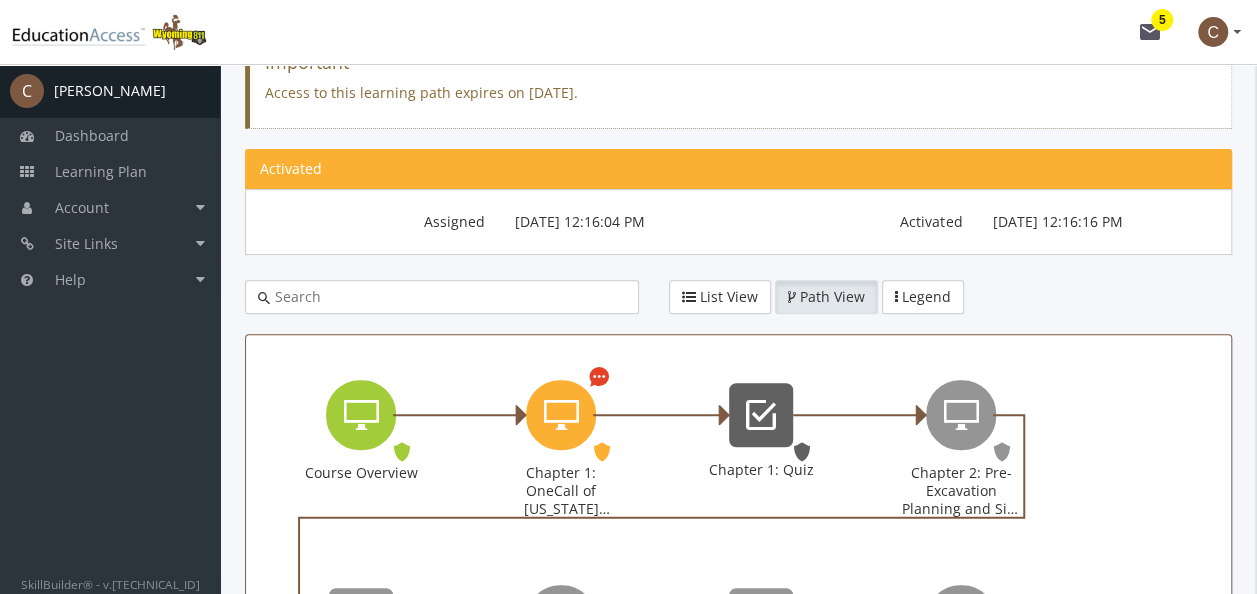 scroll, scrollTop: 282, scrollLeft: 0, axis: vertical 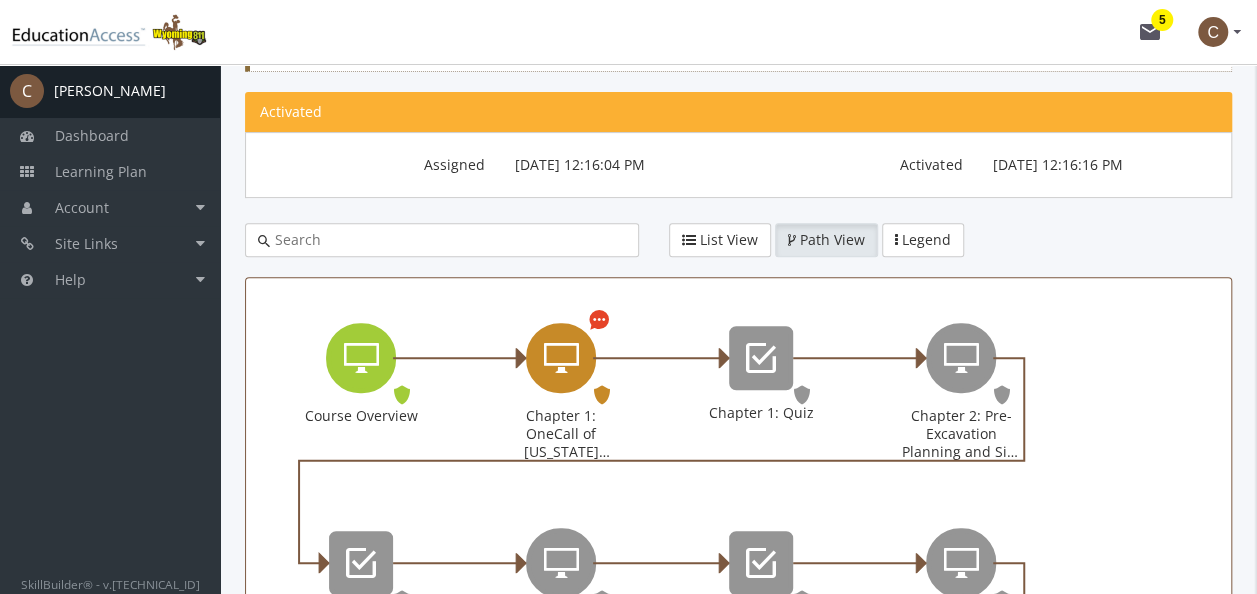 click at bounding box center [561, 358] 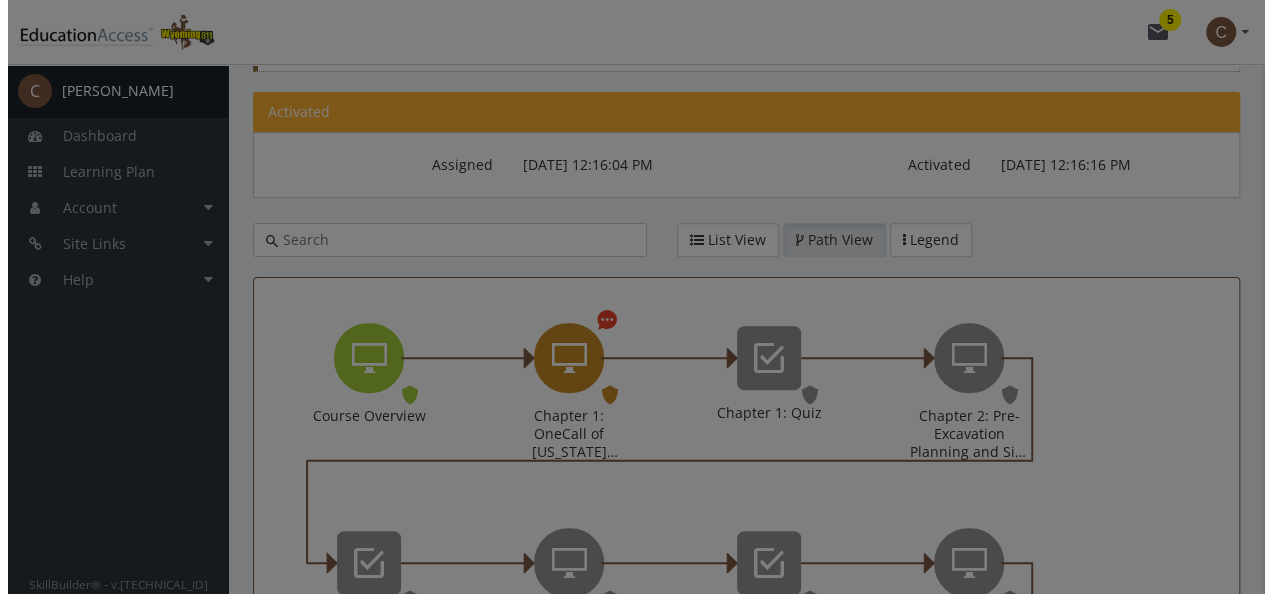 scroll, scrollTop: 0, scrollLeft: 0, axis: both 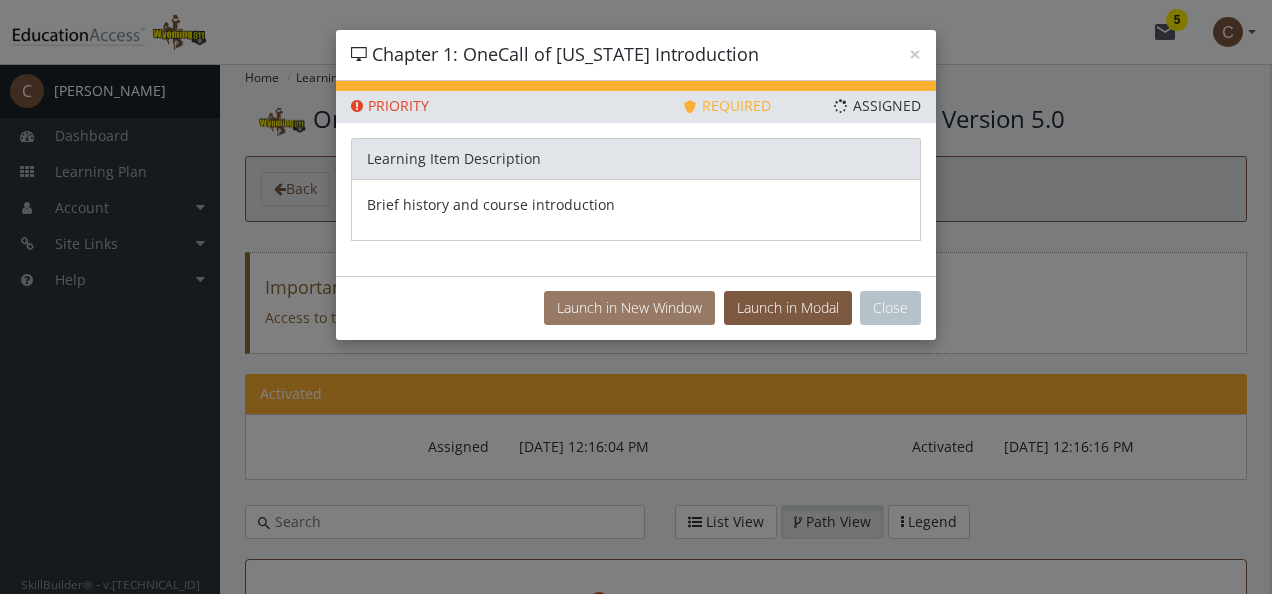 click on "Launch in New Window" at bounding box center (629, 308) 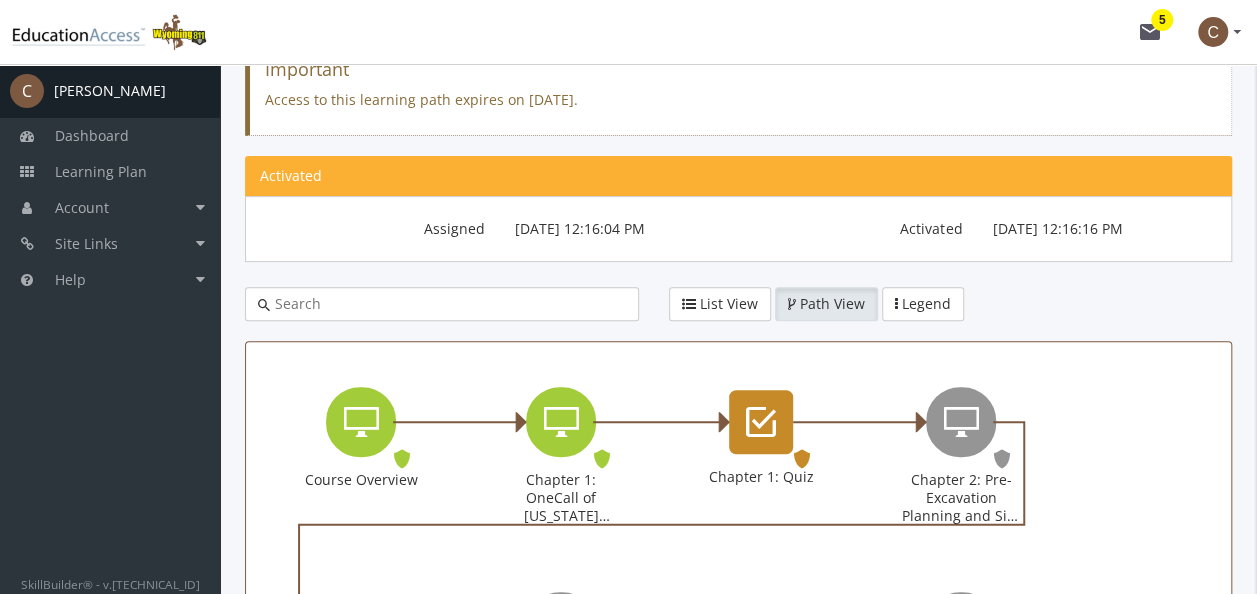 scroll, scrollTop: 382, scrollLeft: 0, axis: vertical 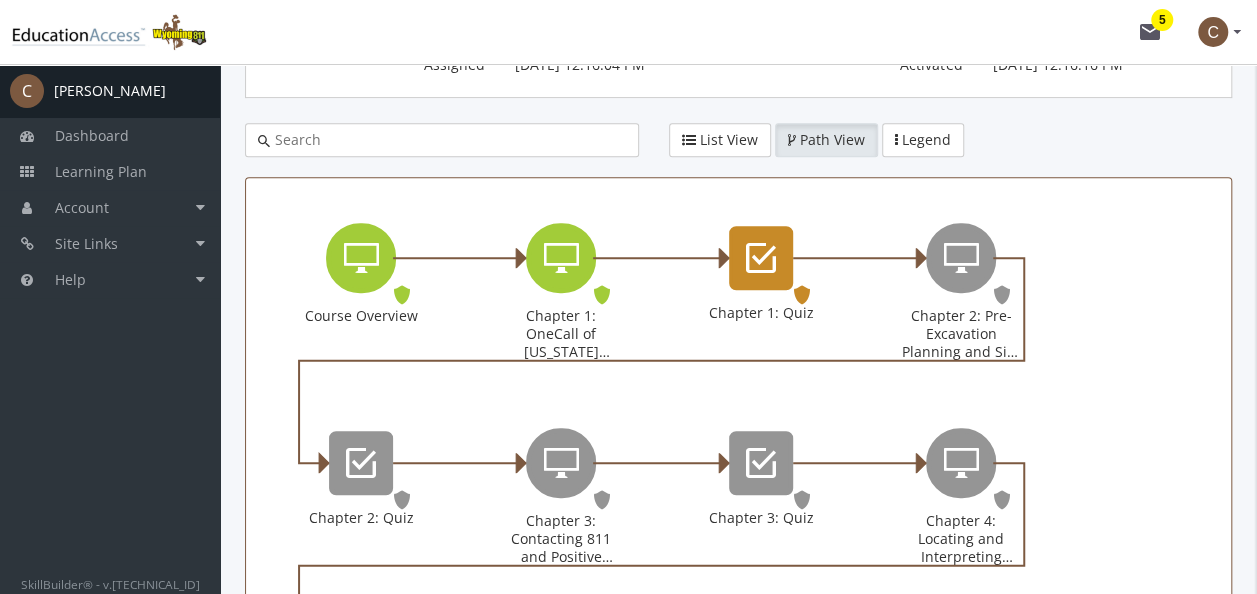 click at bounding box center [761, 258] 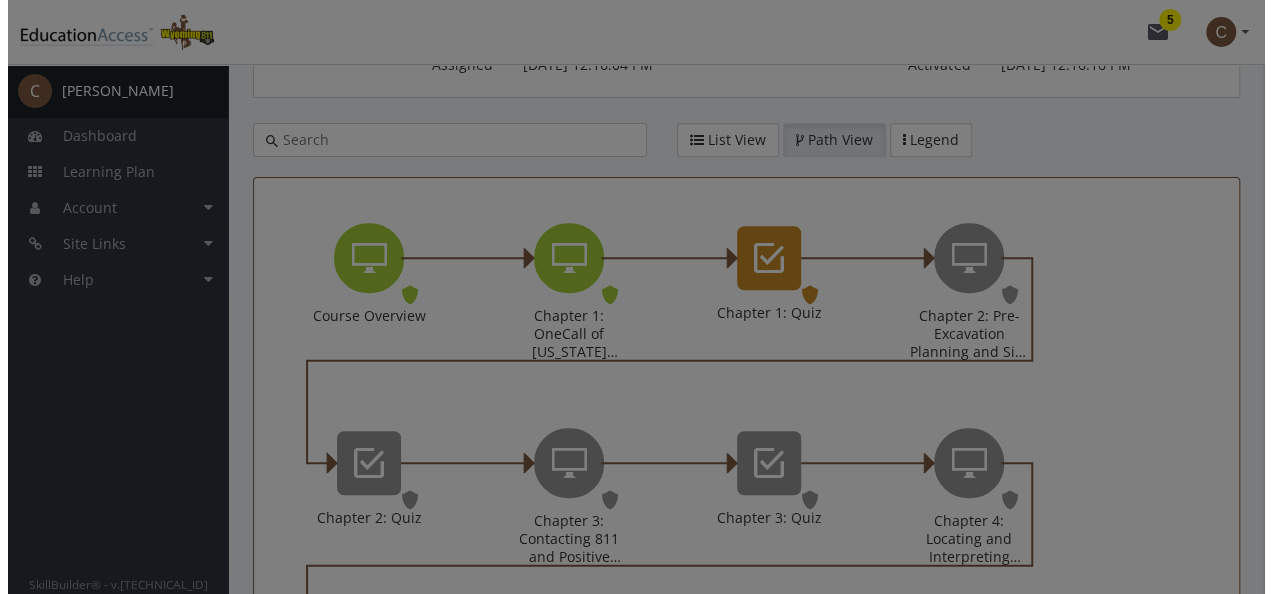 scroll, scrollTop: 0, scrollLeft: 0, axis: both 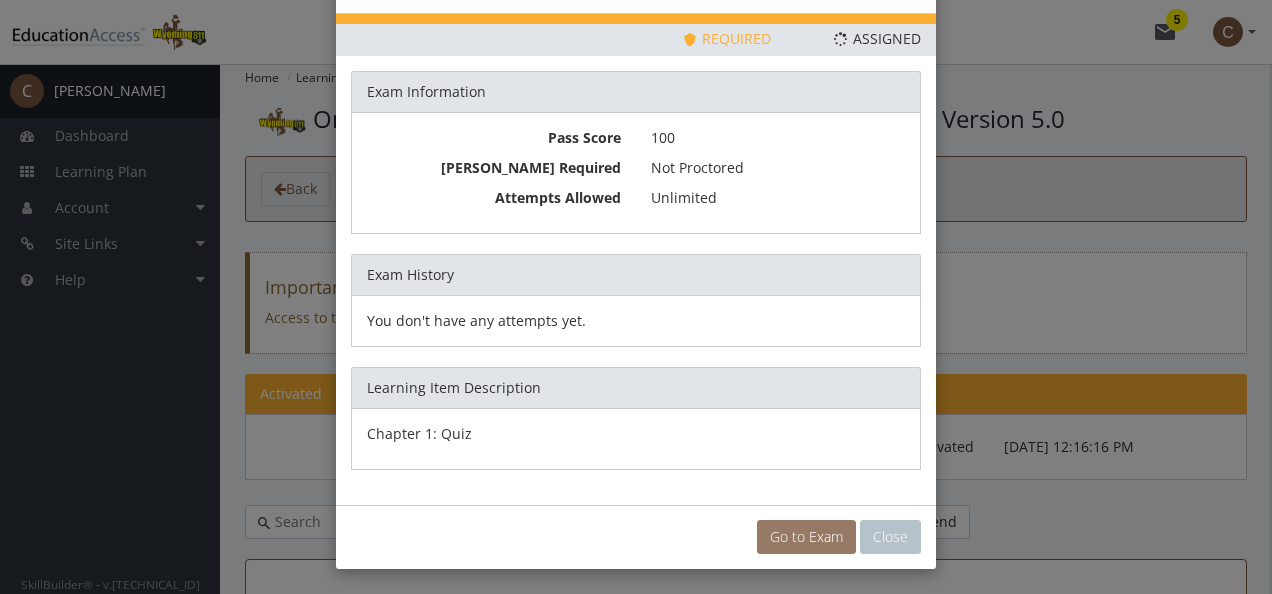 click on "Go to Exam" at bounding box center (806, 537) 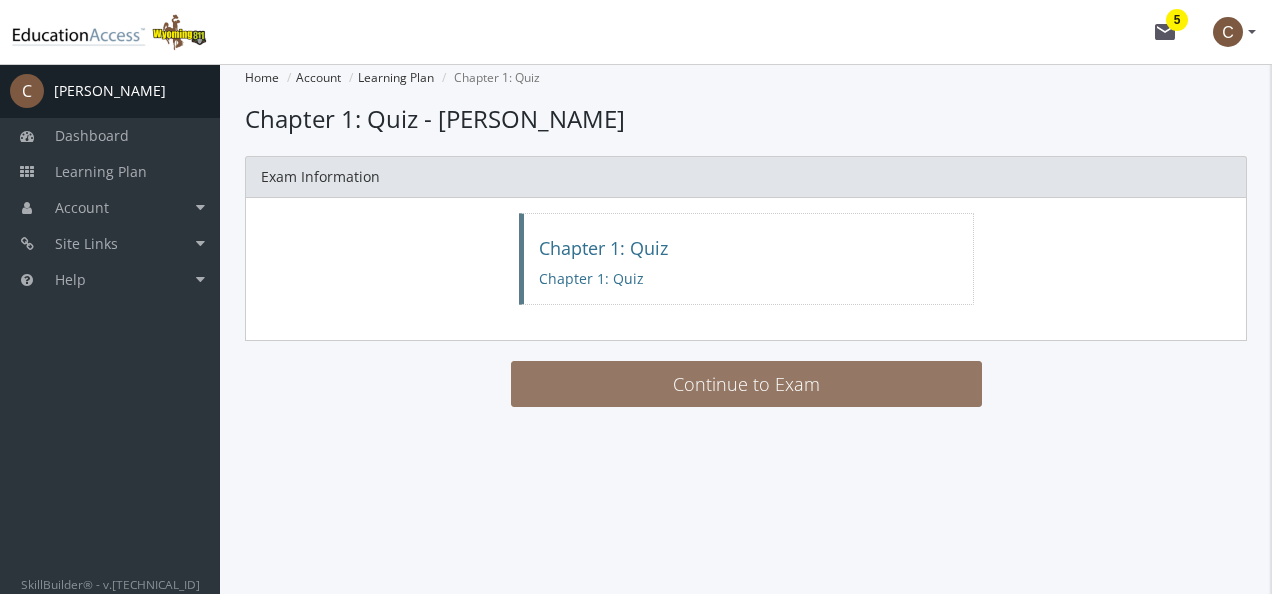 click on "Continue to Exam" at bounding box center [746, 384] 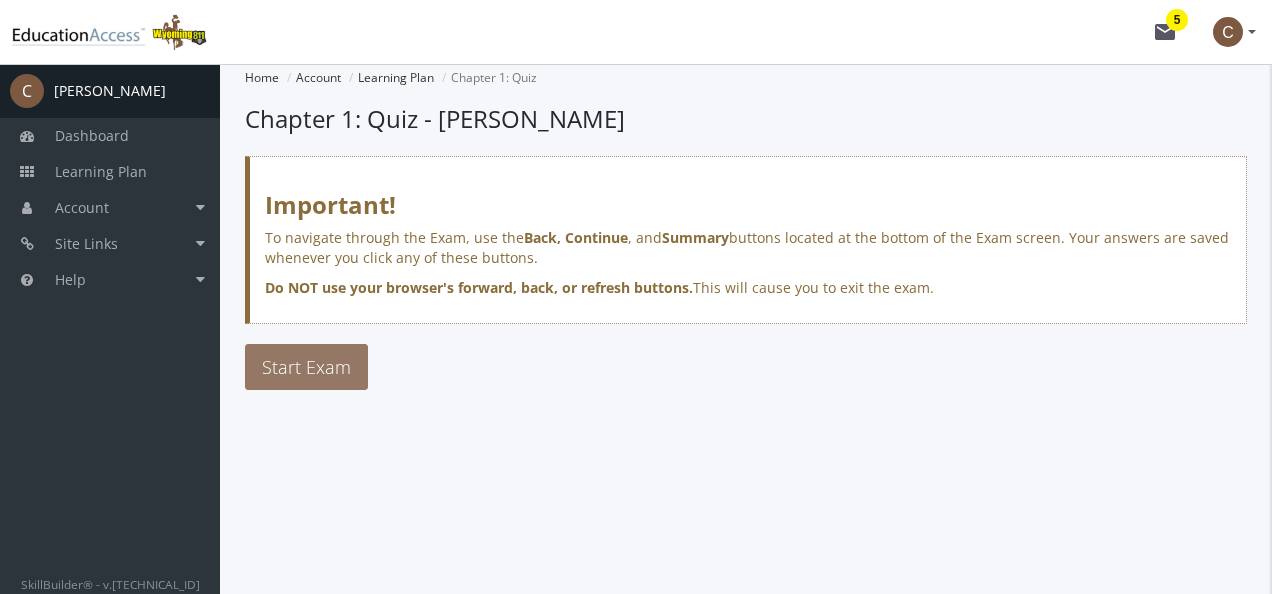 click on "Start Exam" at bounding box center [306, 367] 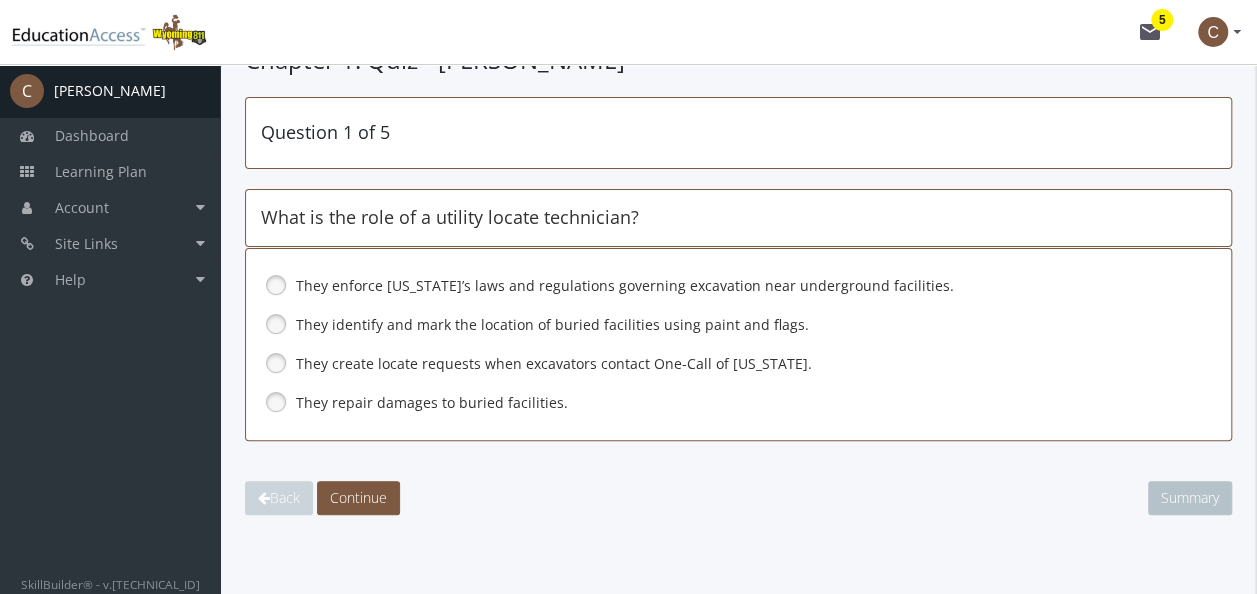 scroll, scrollTop: 58, scrollLeft: 0, axis: vertical 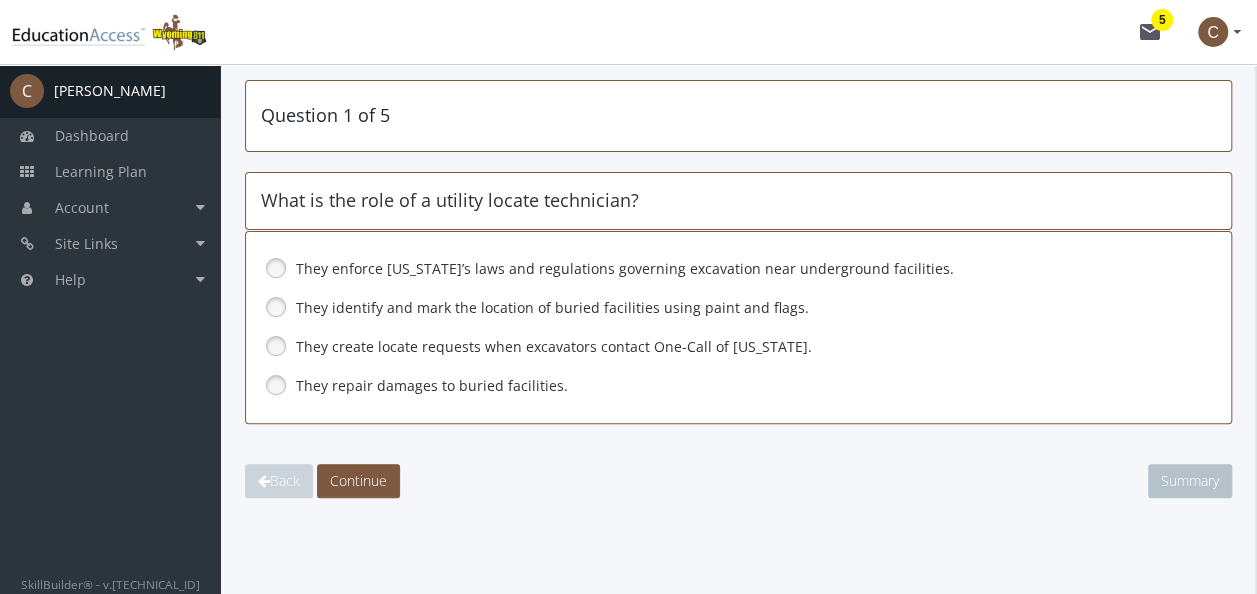 click on "They identify and mark the location of buried facilities using paint and flags." at bounding box center (726, 308) 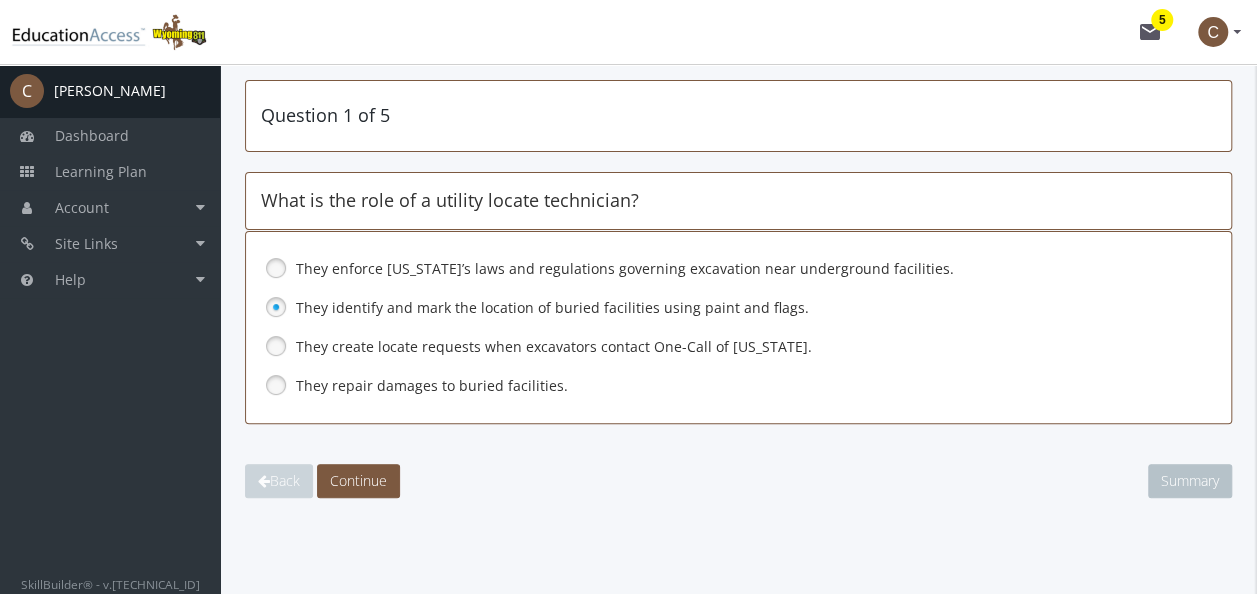click on "They create locate requests when excavators contact One-Call of [US_STATE]." at bounding box center [738, 347] 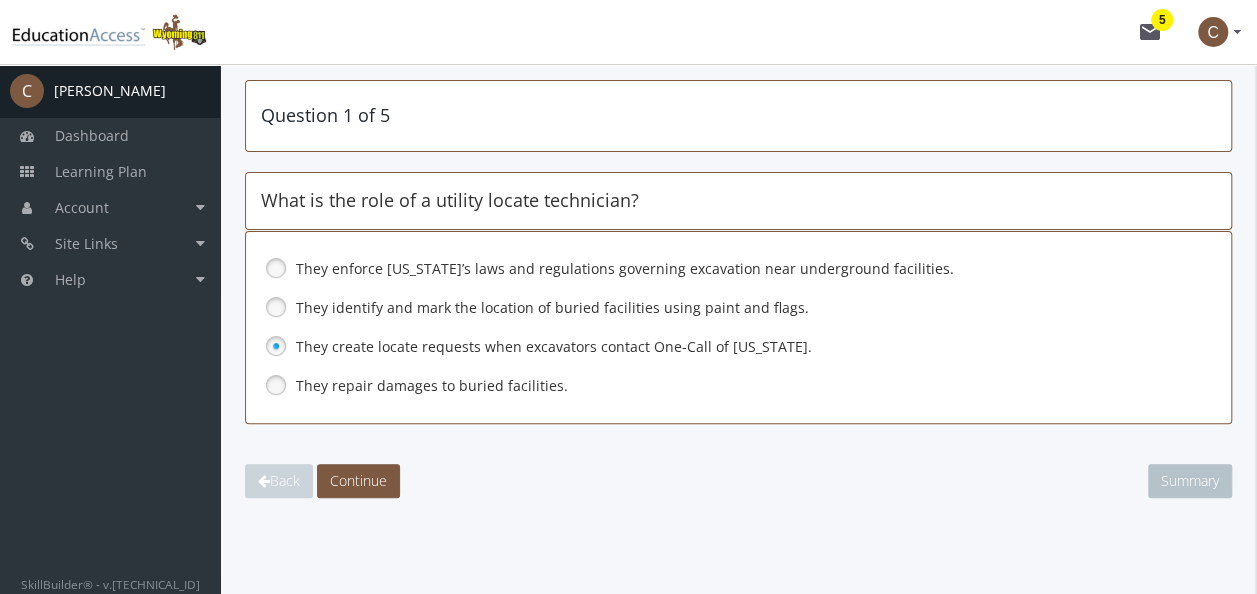 click on "They identify and mark the location of buried facilities using paint and flags." at bounding box center (726, 308) 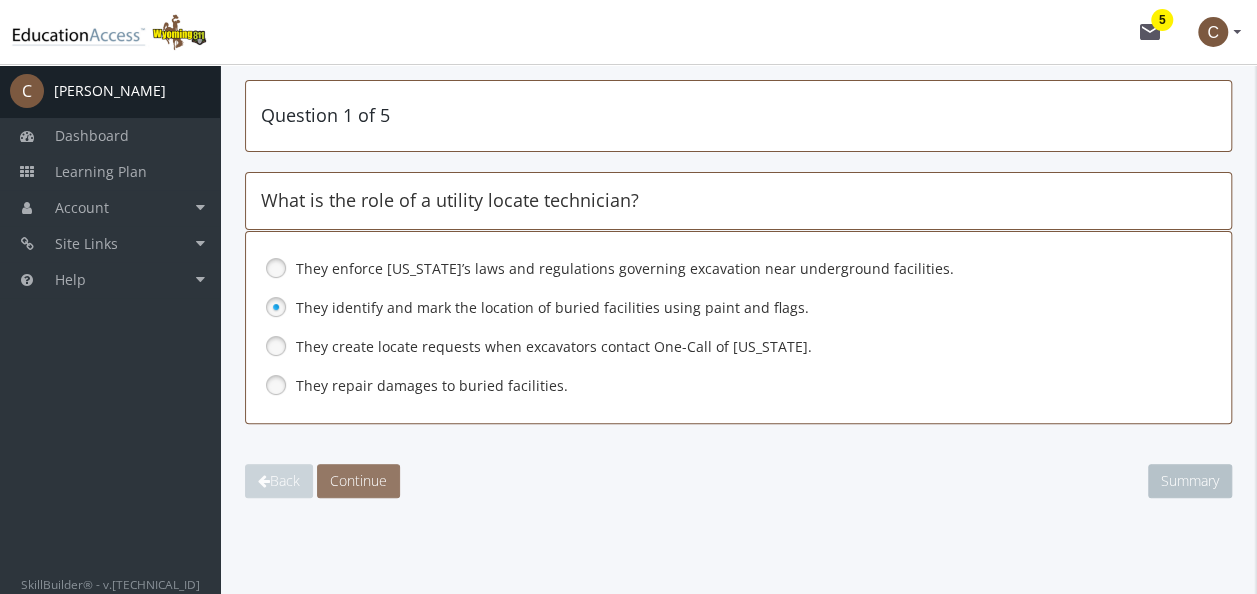 click on "Continue" at bounding box center (358, 480) 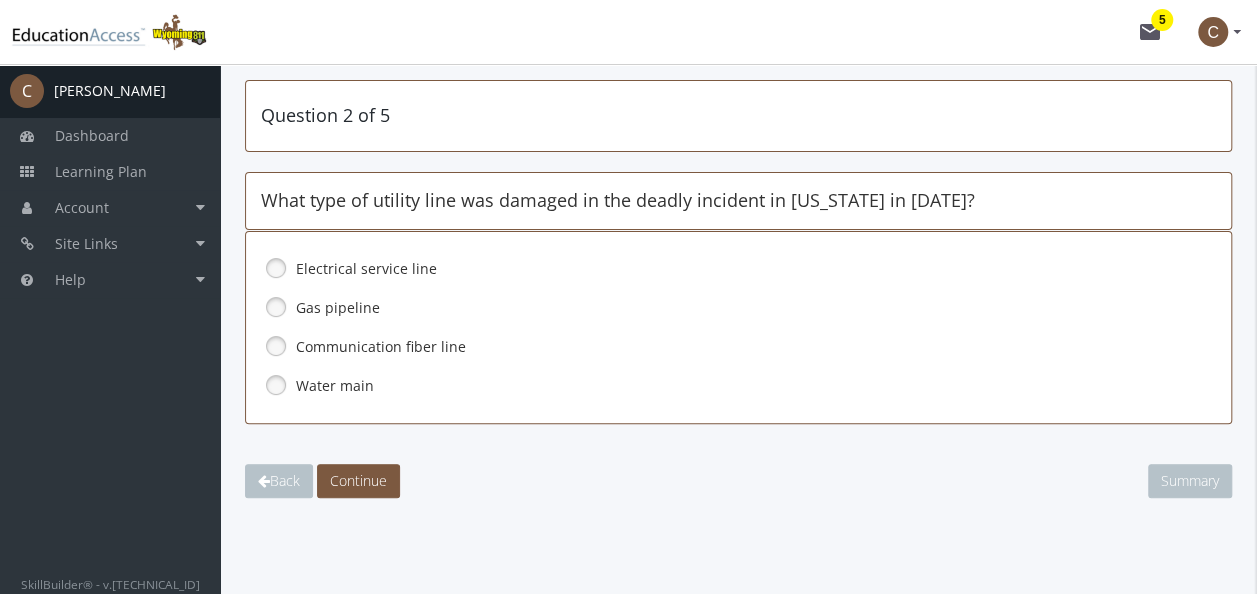 click on "Gas pipeline" at bounding box center (726, 308) 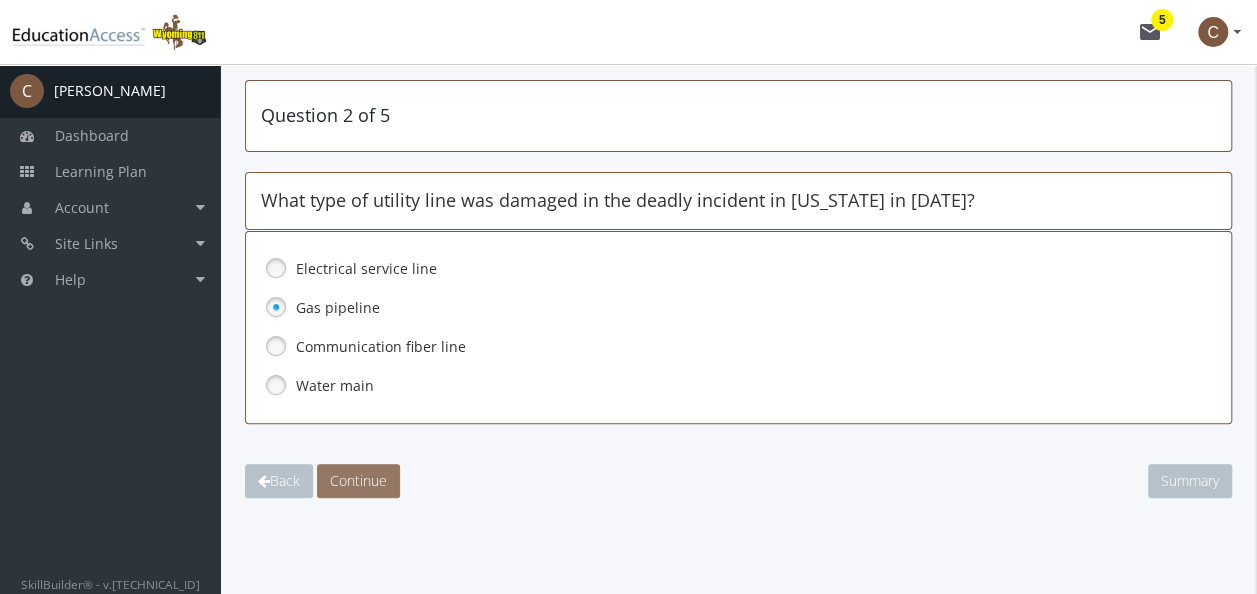 click on "Continue" at bounding box center (358, 480) 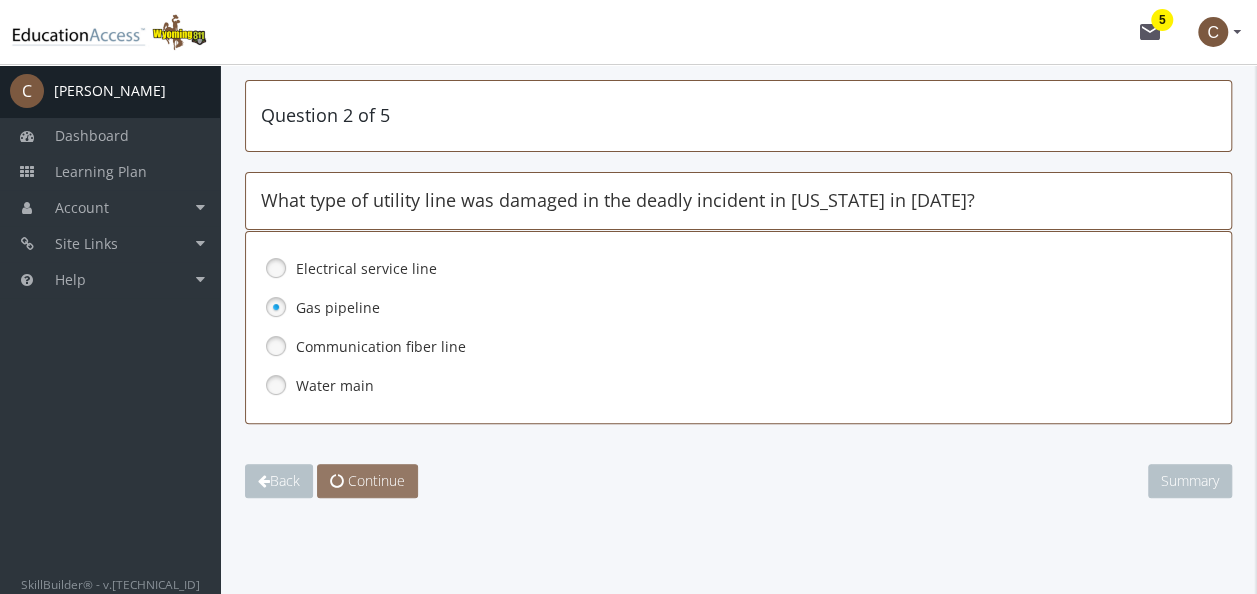 scroll, scrollTop: 6, scrollLeft: 0, axis: vertical 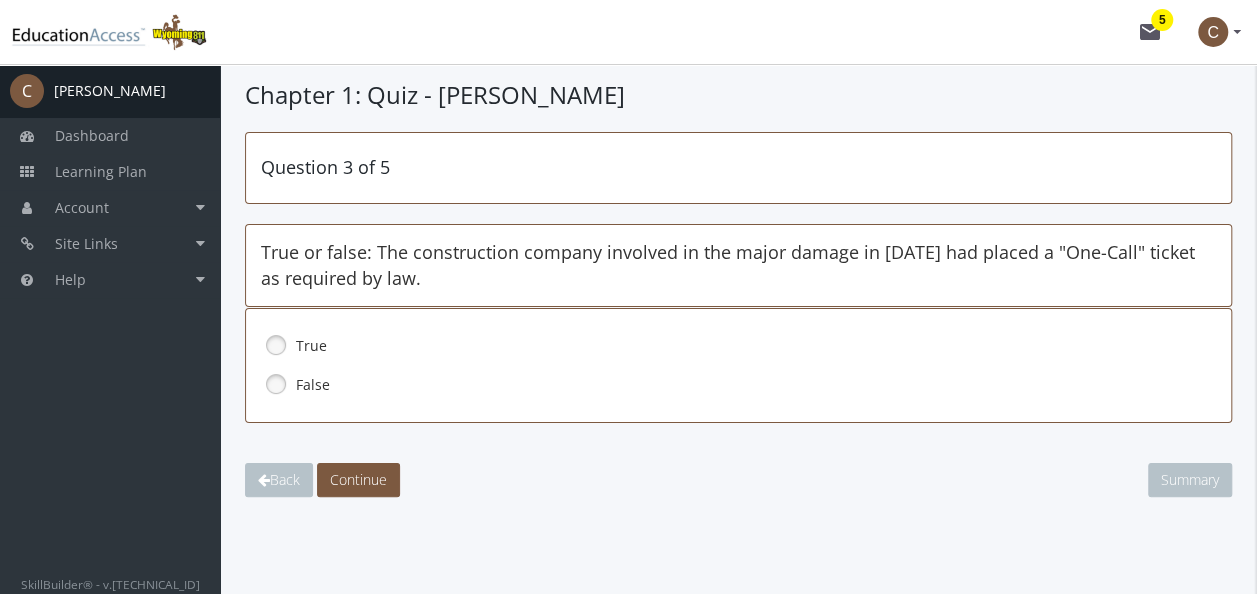 click on "True" at bounding box center [726, 346] 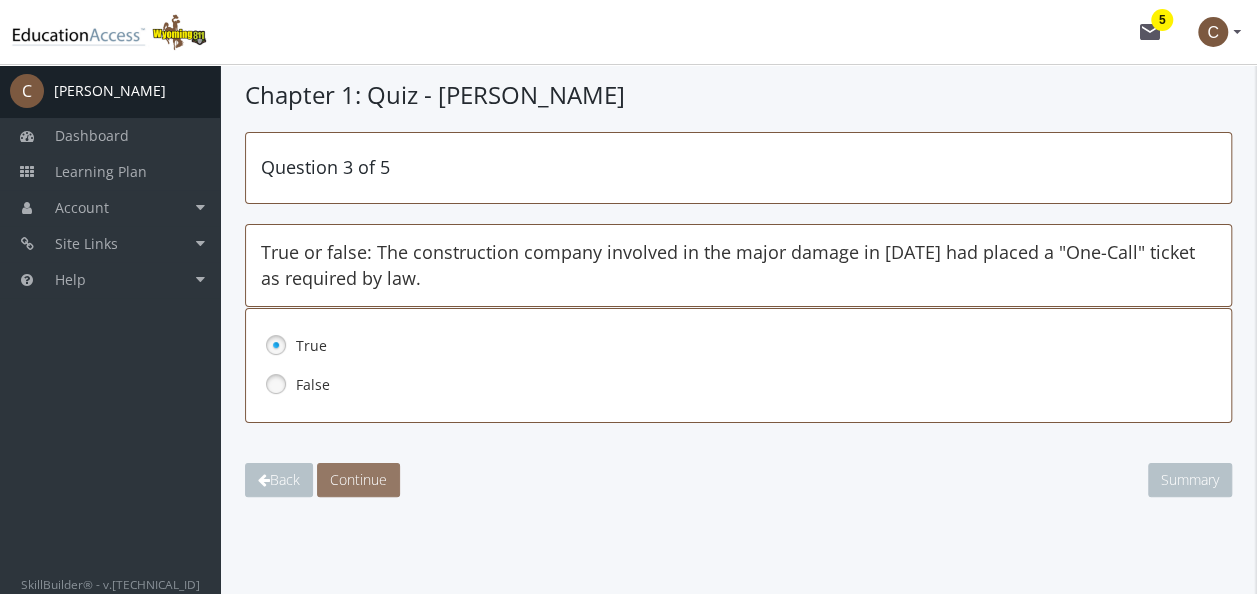click on "Continue" at bounding box center (358, 479) 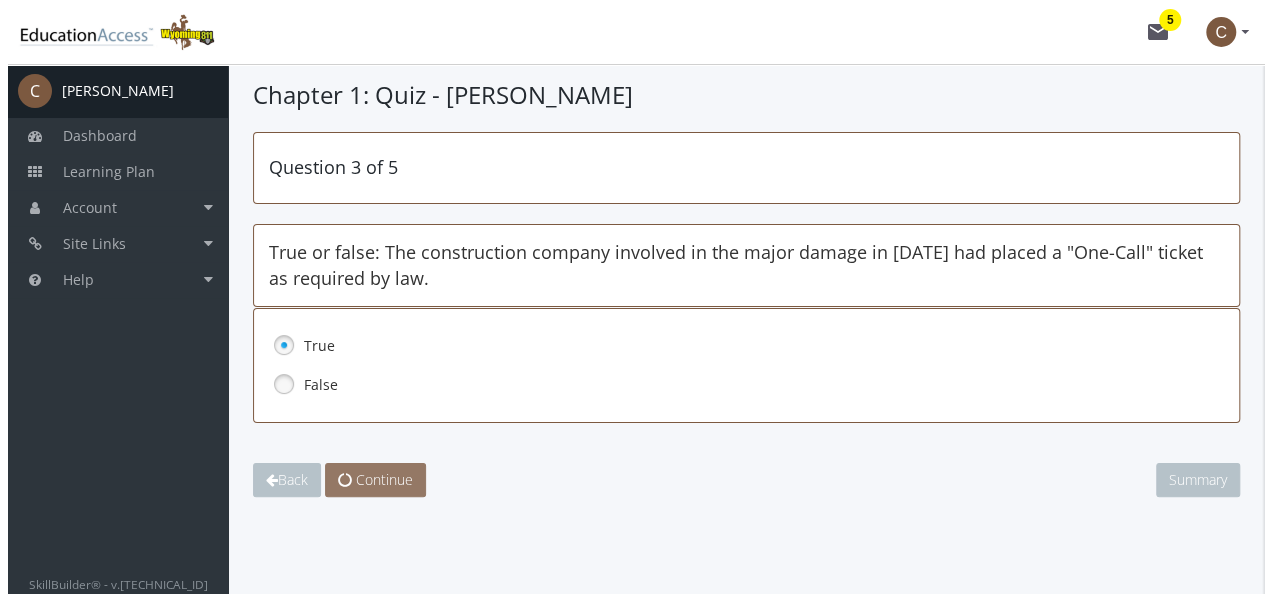 scroll, scrollTop: 0, scrollLeft: 0, axis: both 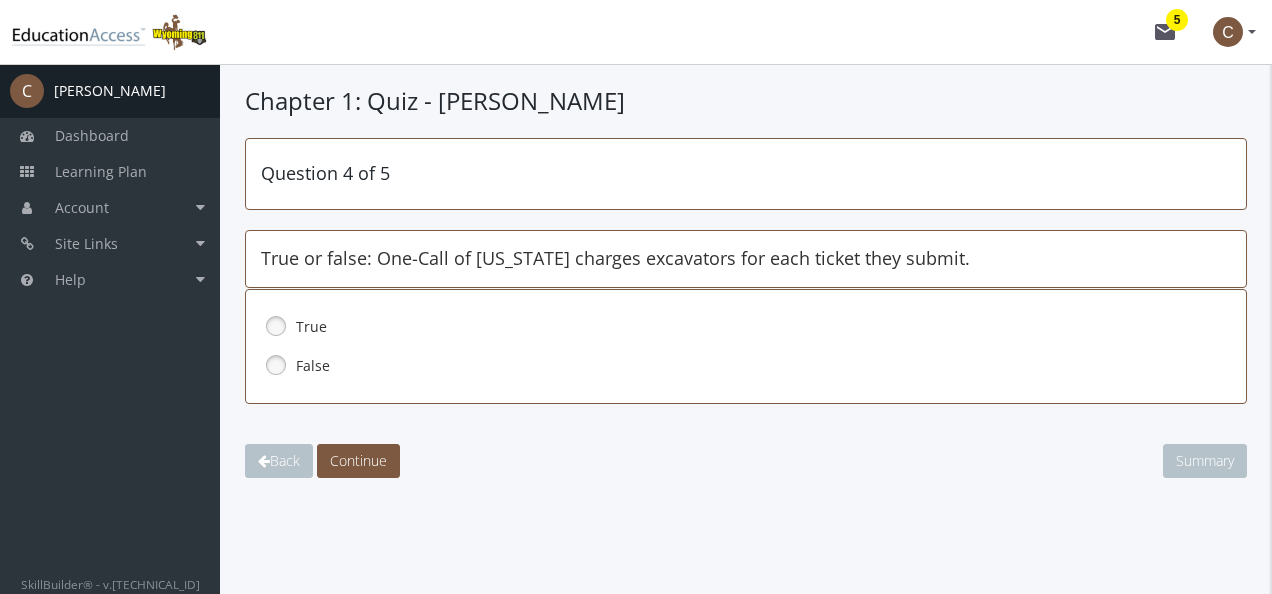 click on "False" at bounding box center (732, 366) 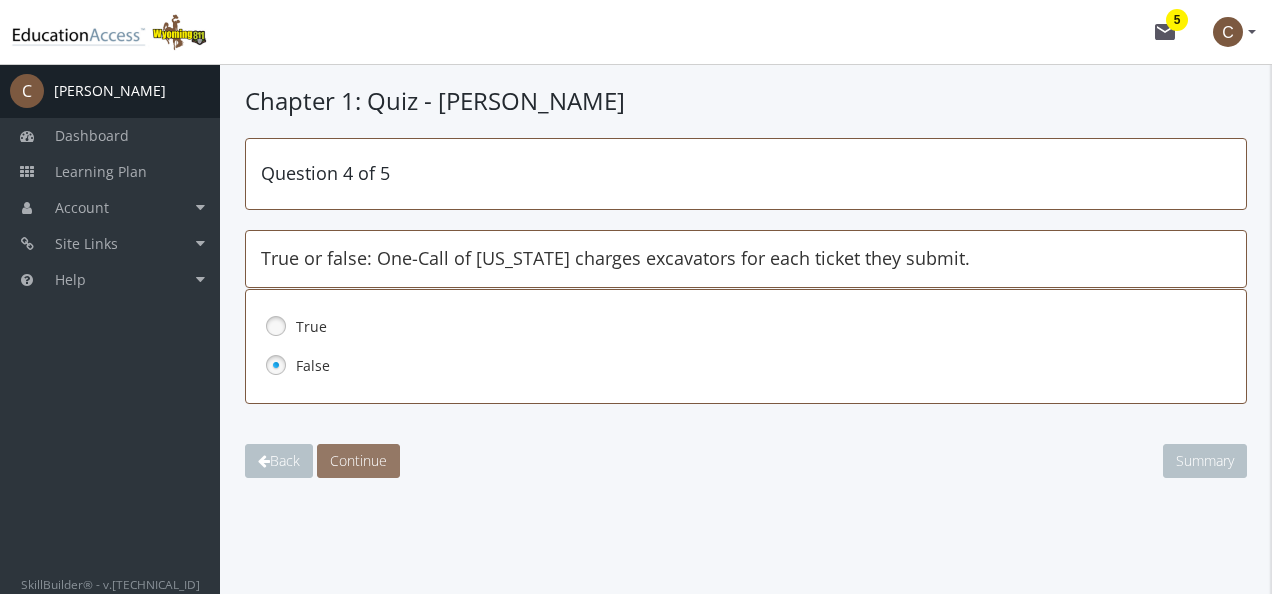 click on "Continue" at bounding box center [358, 460] 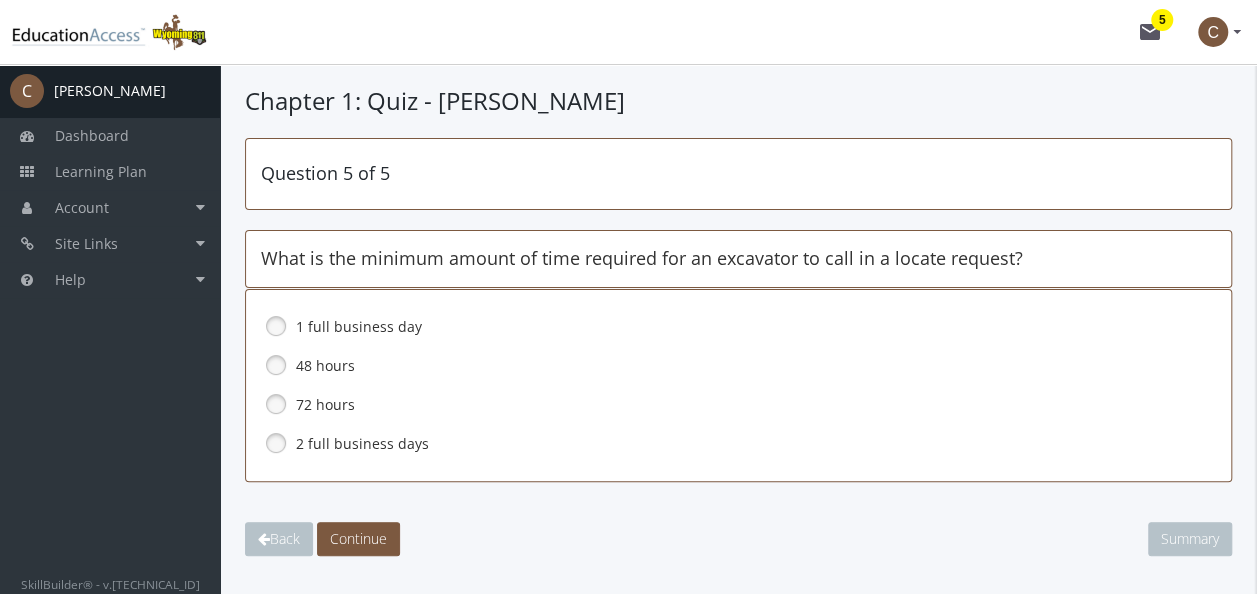 click on "2 full business days" at bounding box center (726, 444) 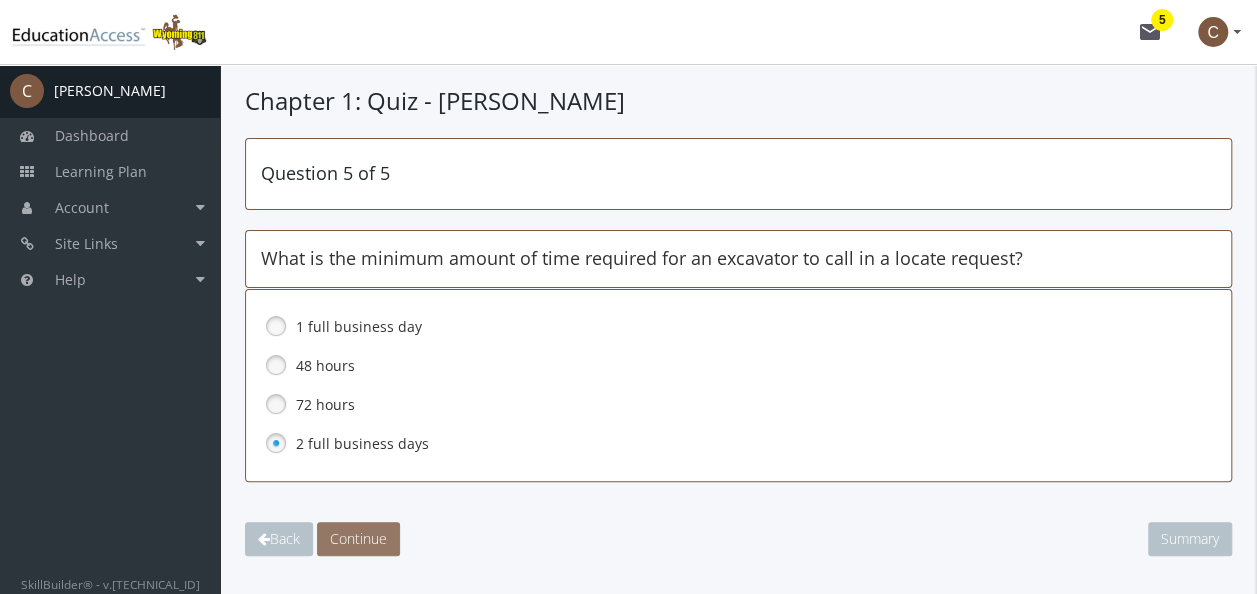 click on "Continue" at bounding box center [358, 538] 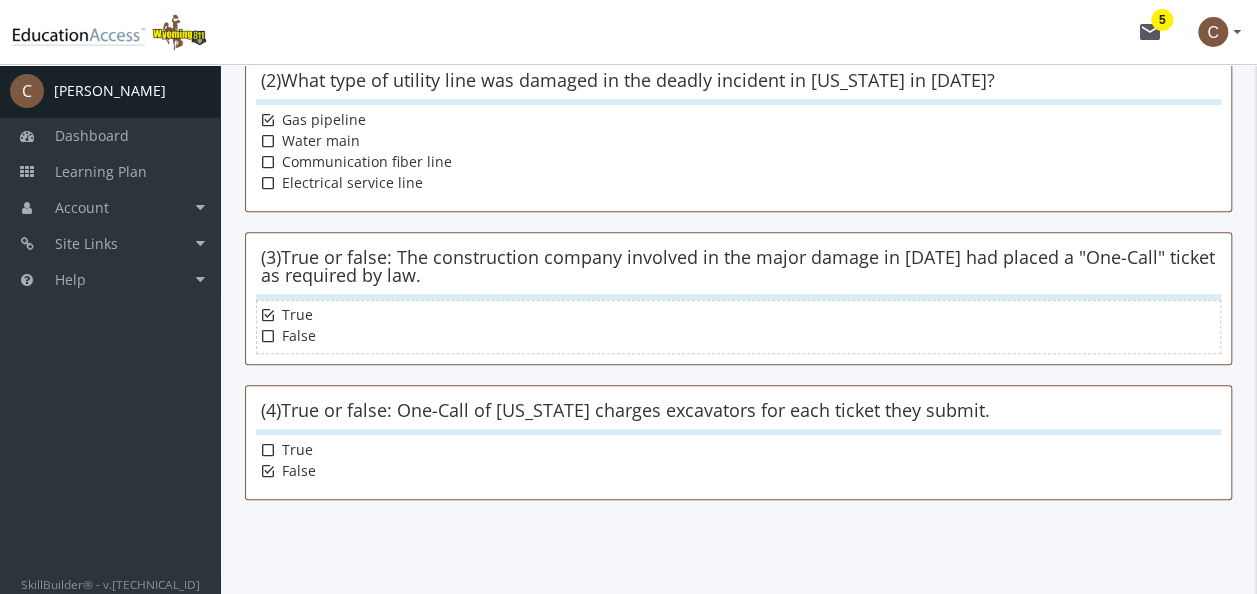 scroll, scrollTop: 622, scrollLeft: 0, axis: vertical 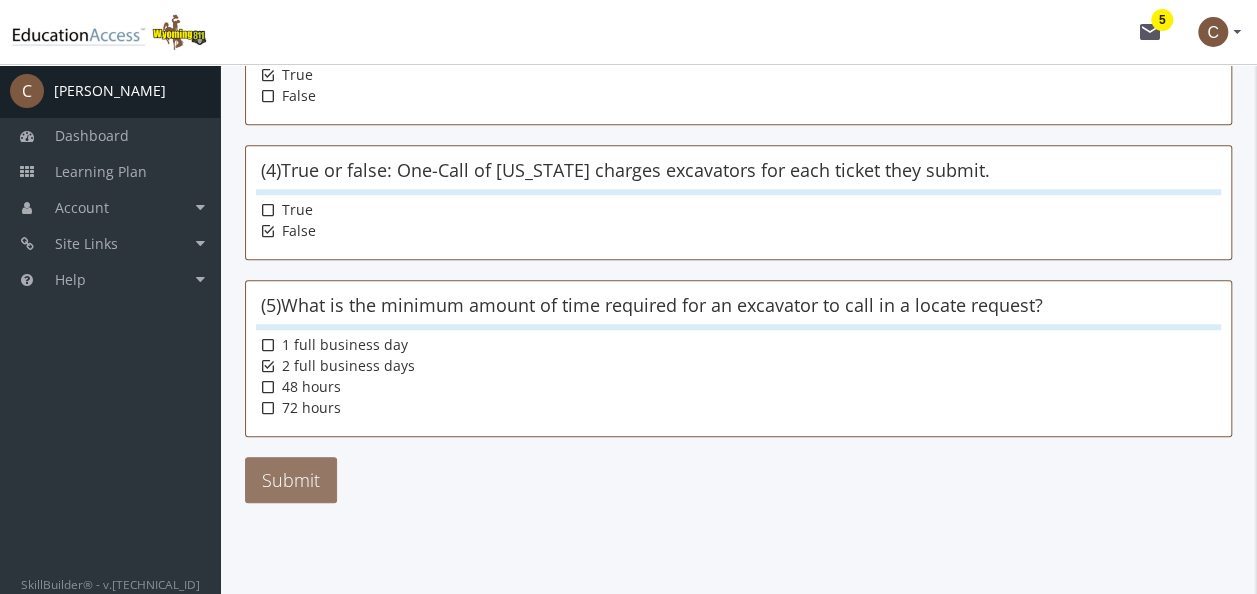 click on "Submit" at bounding box center [291, 480] 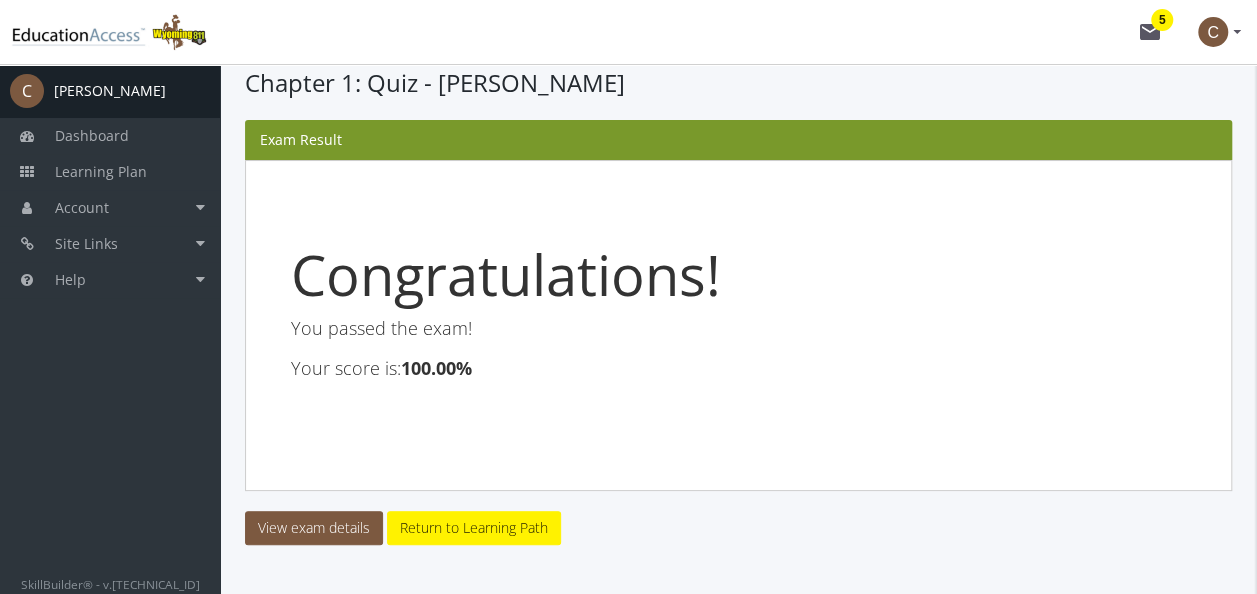 scroll, scrollTop: 68, scrollLeft: 0, axis: vertical 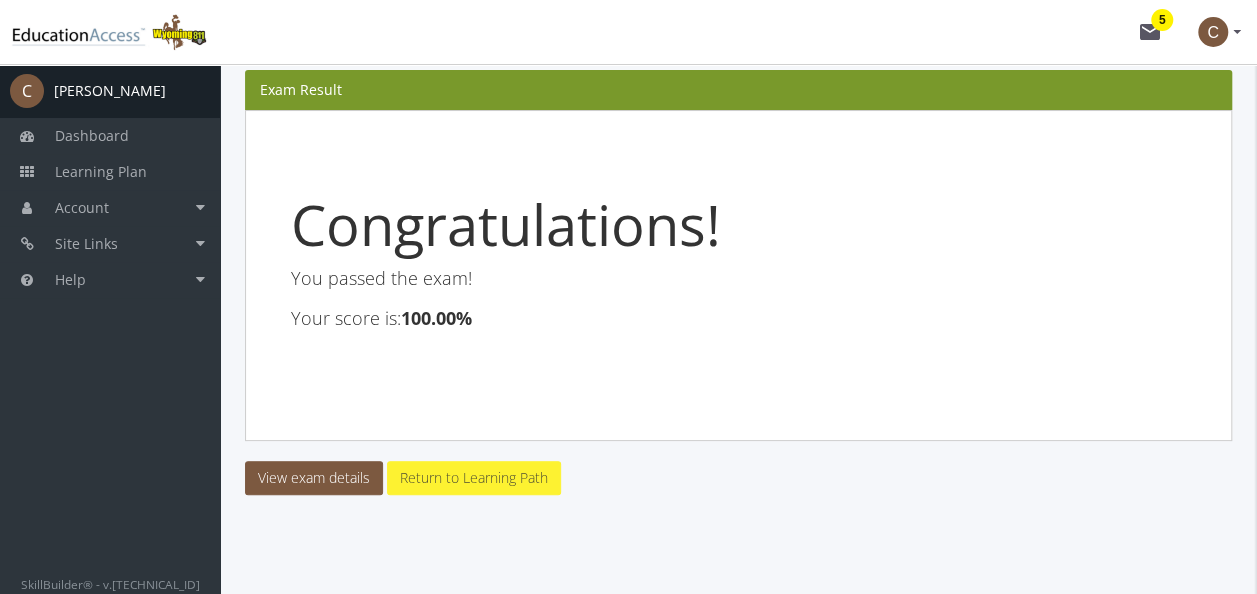 click on "Return to Learning Path" at bounding box center [474, 478] 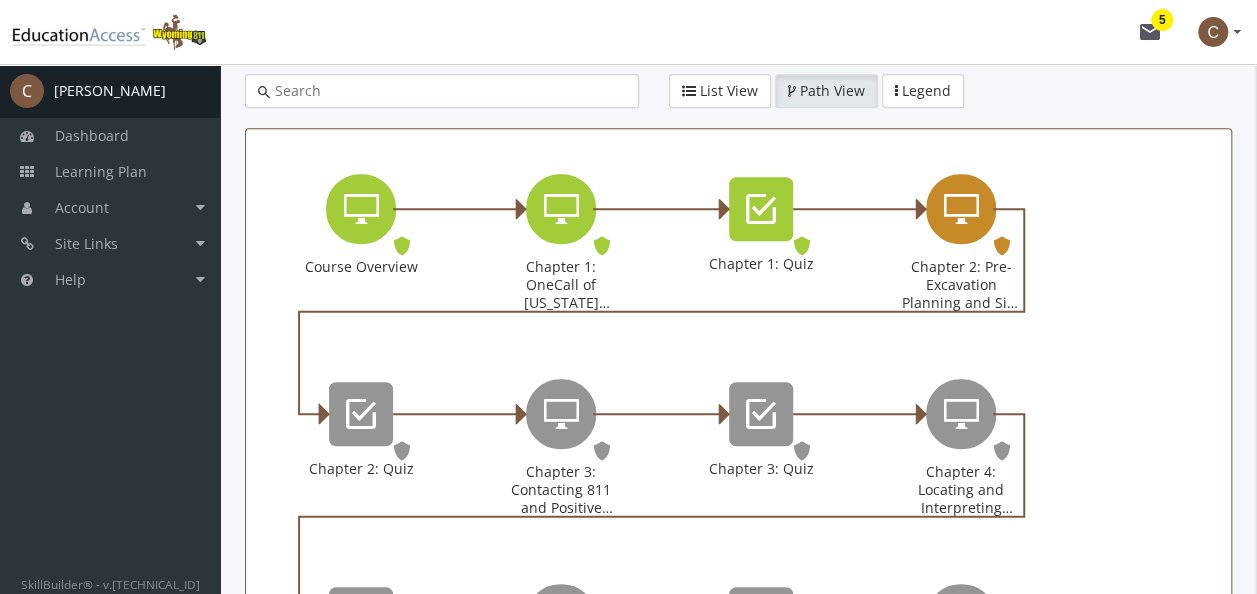 scroll, scrollTop: 400, scrollLeft: 0, axis: vertical 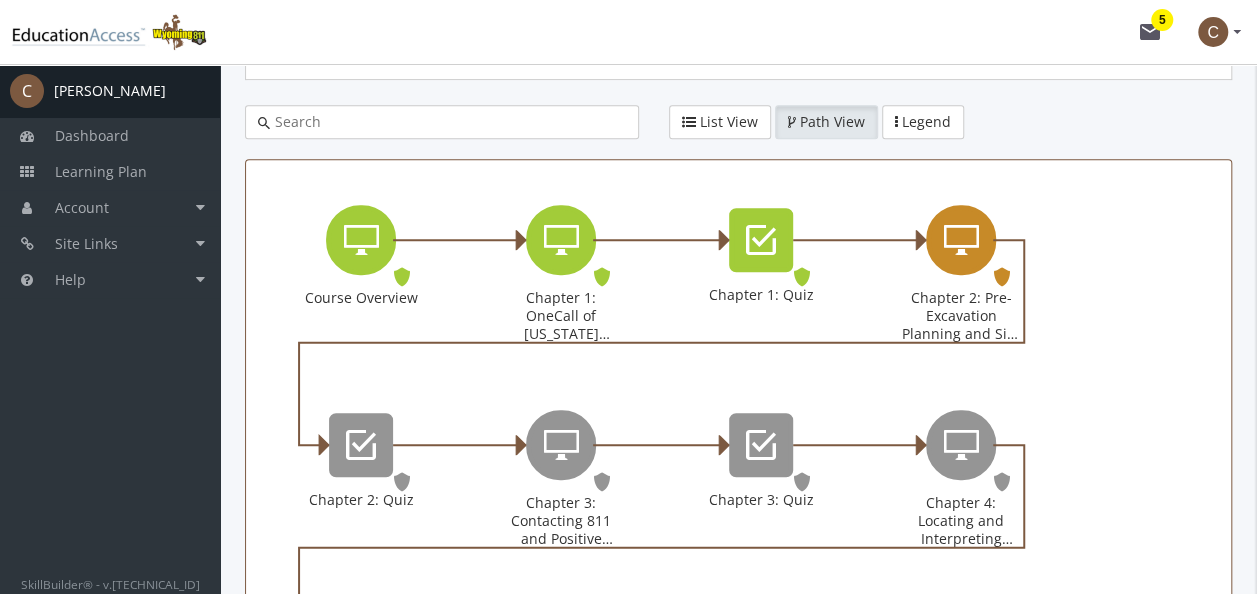 click at bounding box center [961, 240] 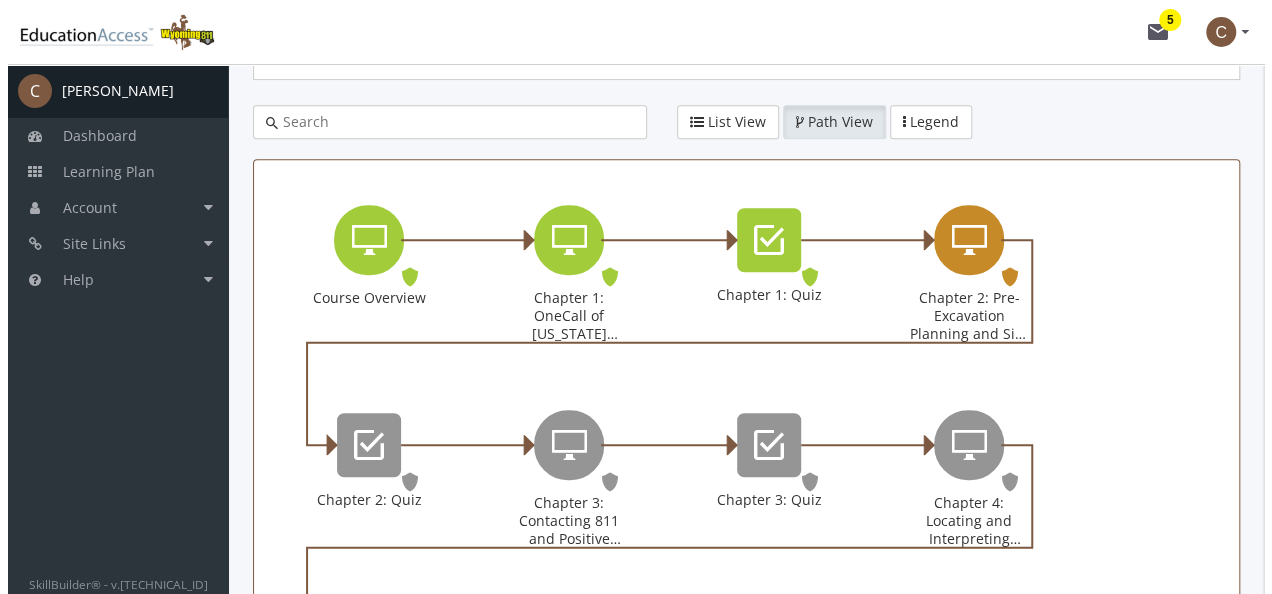 scroll, scrollTop: 0, scrollLeft: 0, axis: both 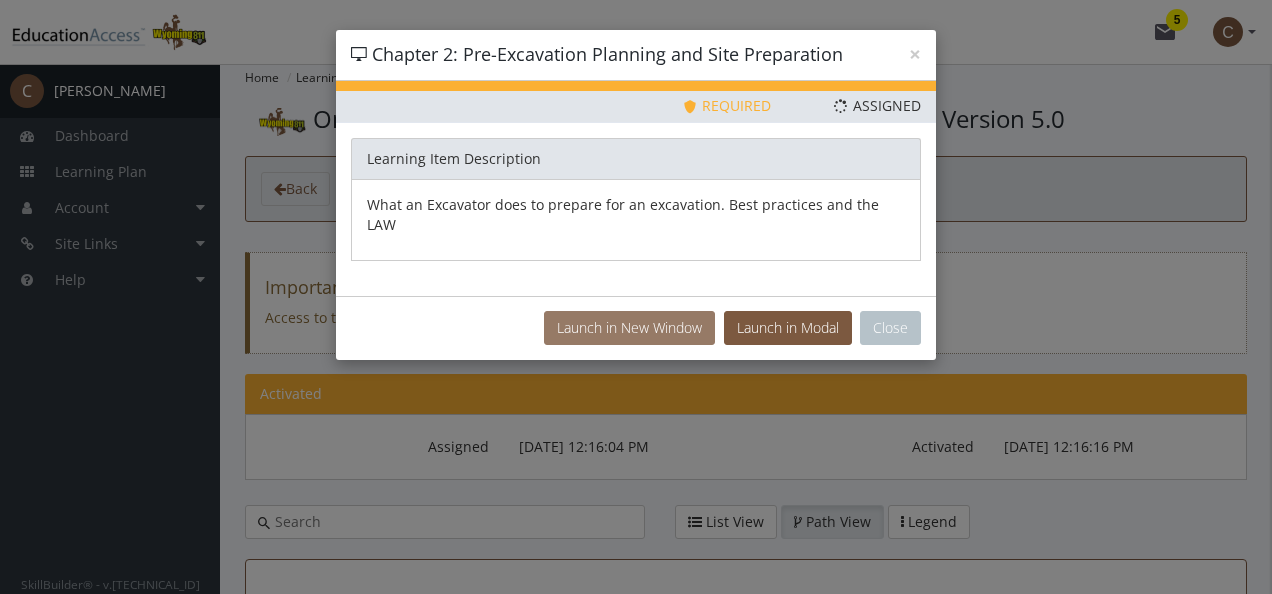 click on "Launch in New Window" at bounding box center [629, 328] 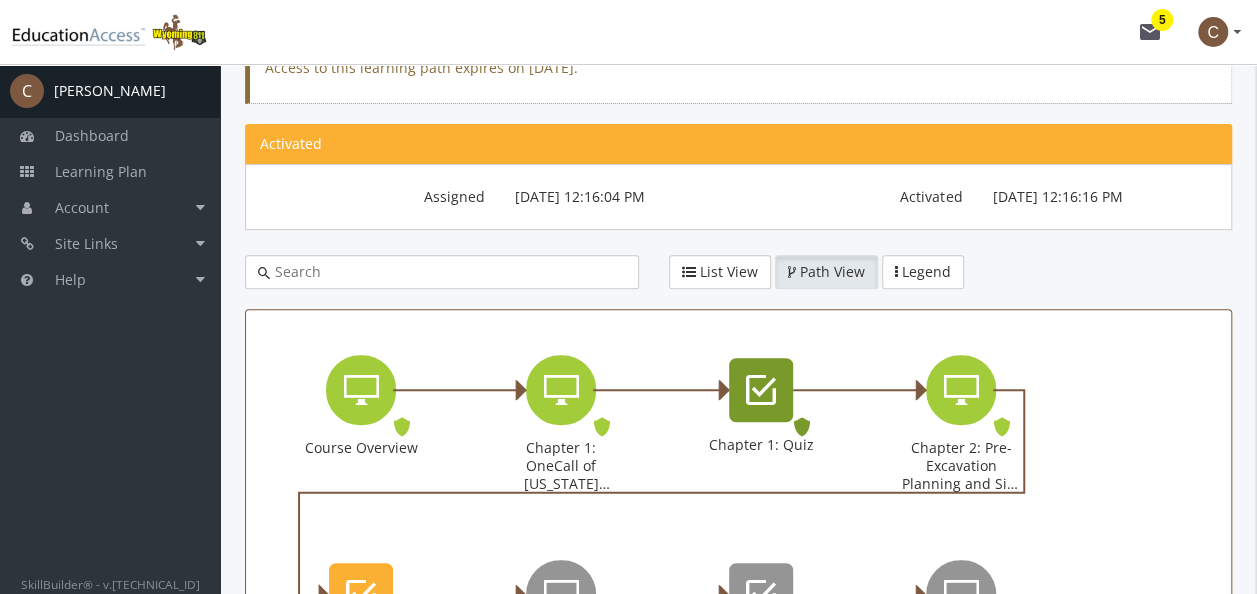 scroll, scrollTop: 382, scrollLeft: 0, axis: vertical 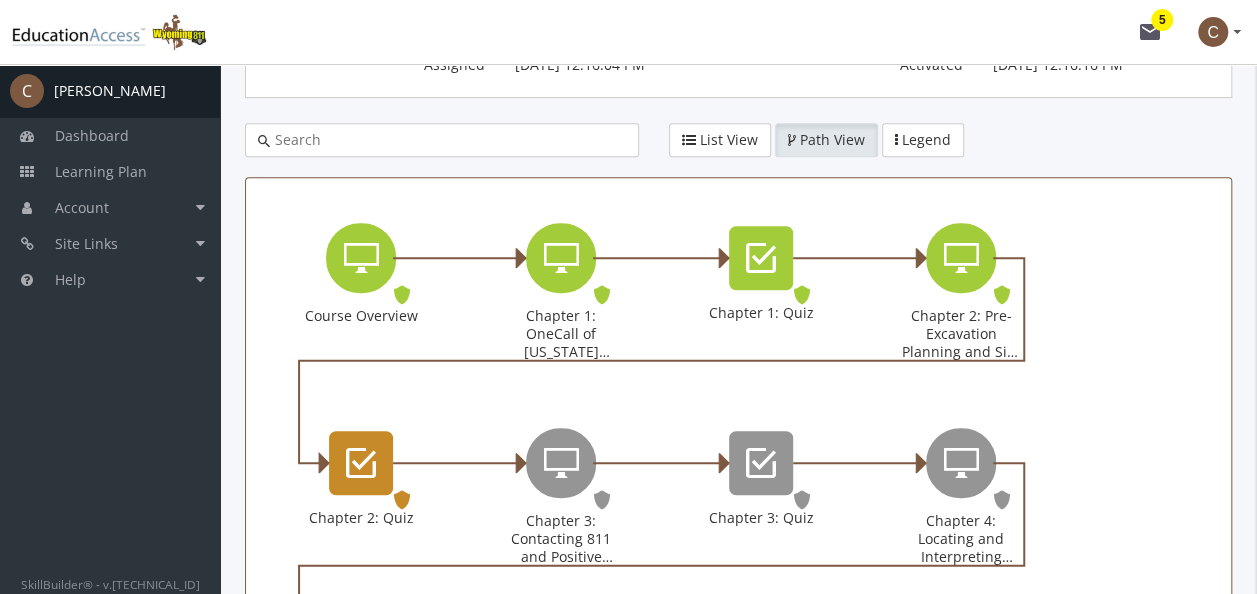 click at bounding box center [361, 463] 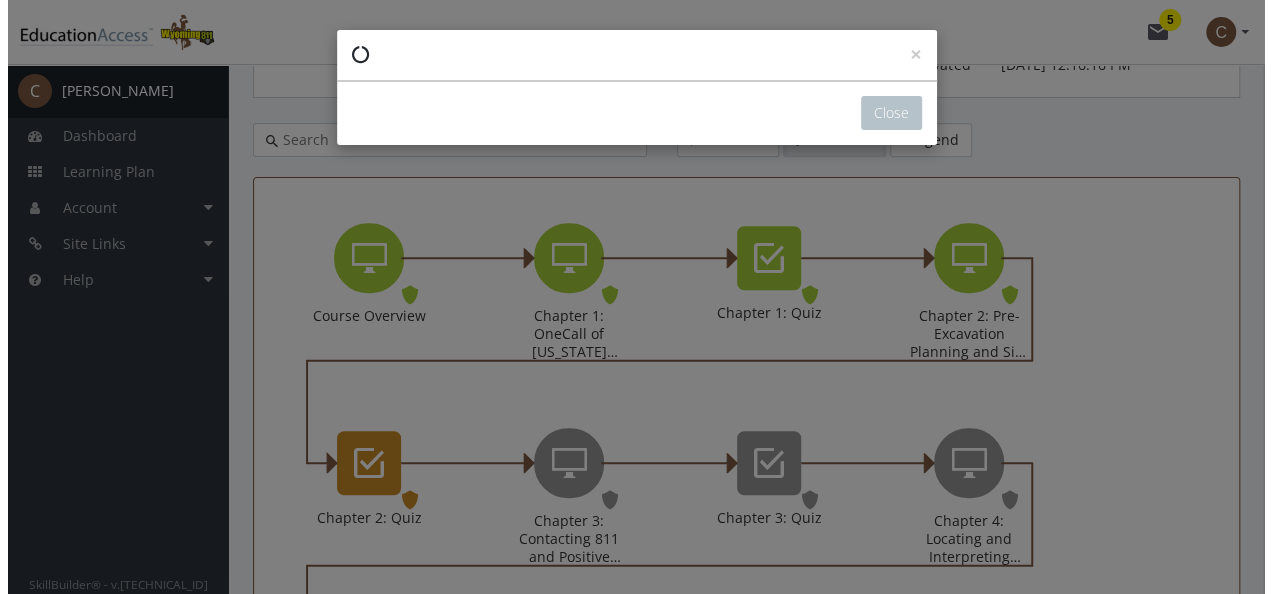 scroll, scrollTop: 0, scrollLeft: 0, axis: both 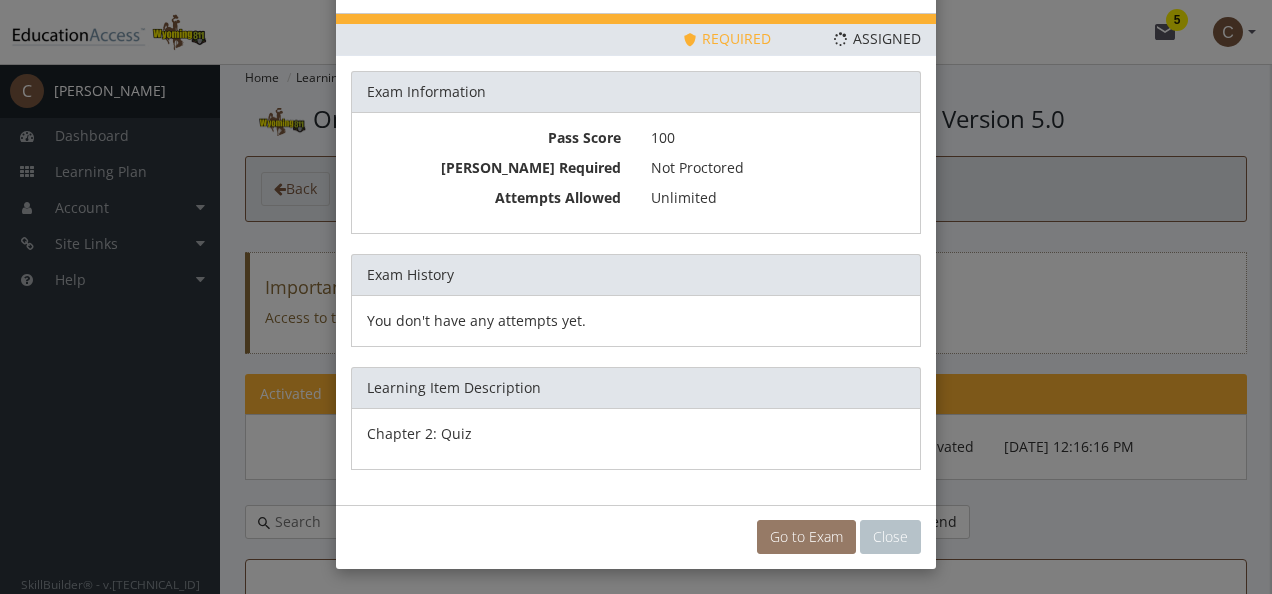 click on "Go to Exam" at bounding box center (806, 537) 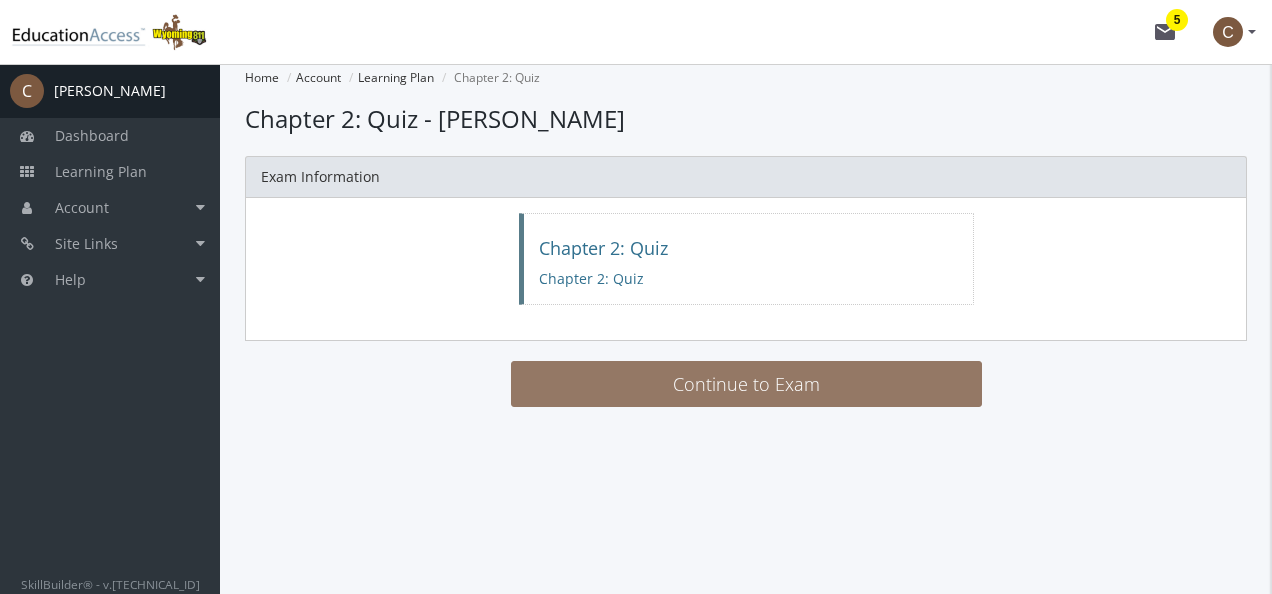 click on "Continue to Exam" at bounding box center (746, 384) 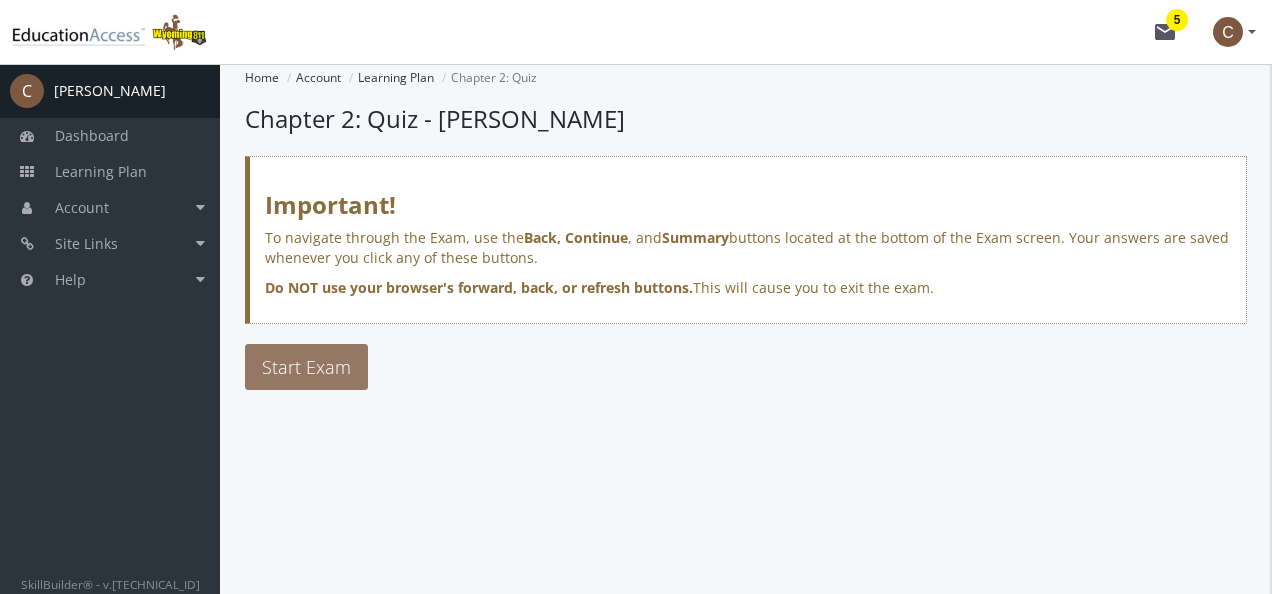 click on "Start Exam" at bounding box center [306, 367] 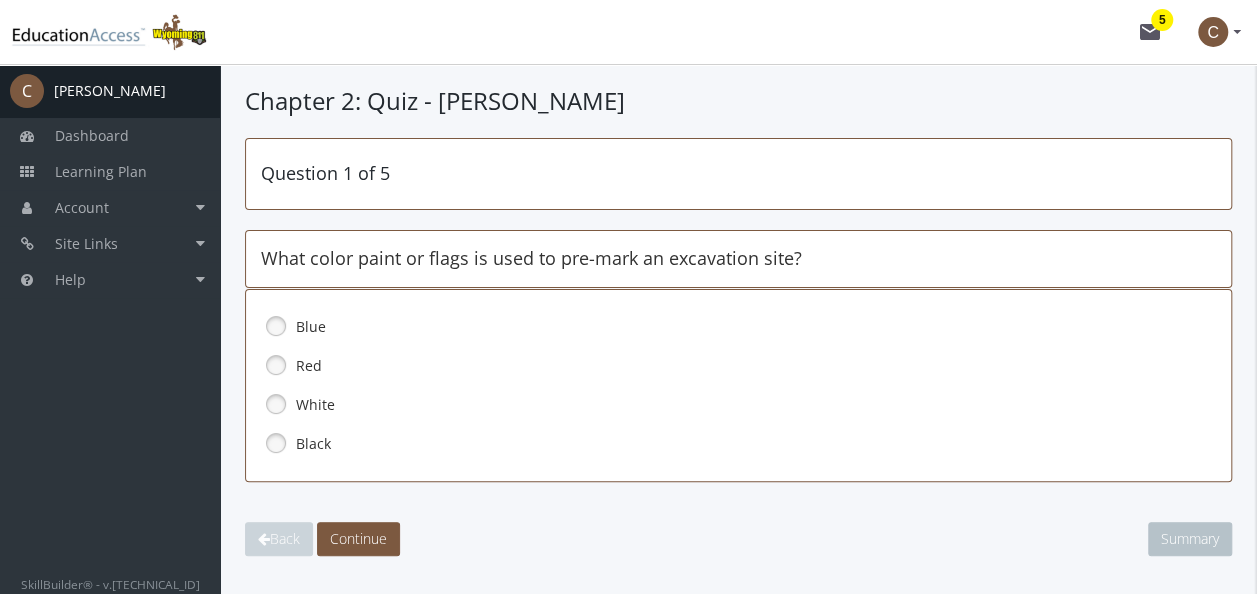 click on "White" at bounding box center [726, 405] 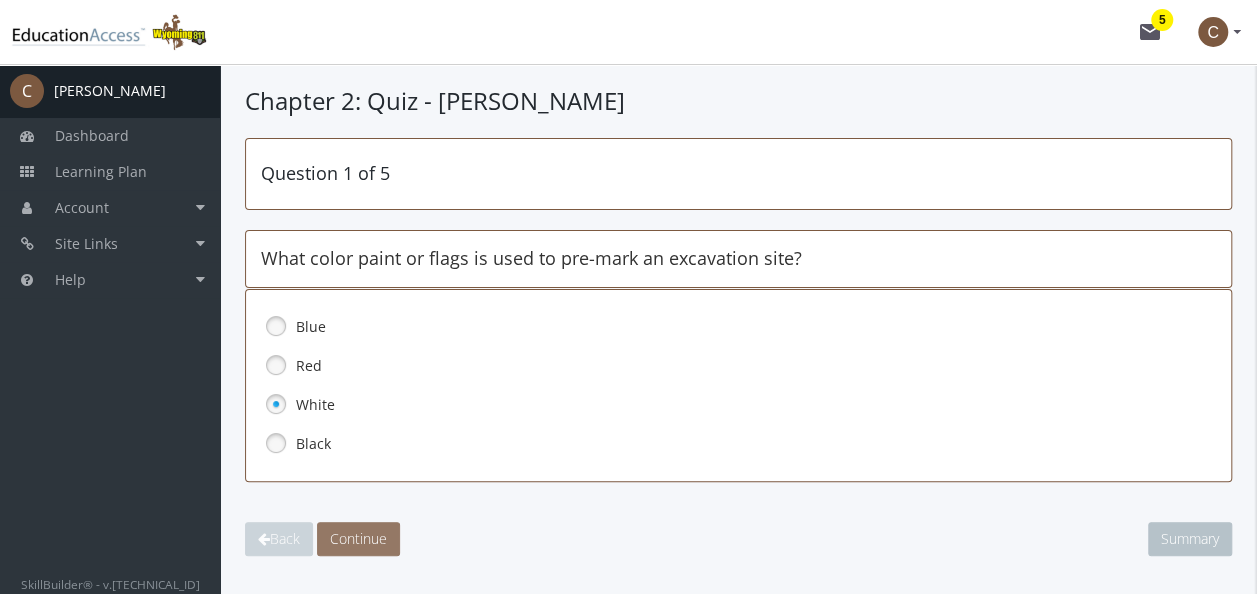 click on "Continue" at bounding box center [358, 539] 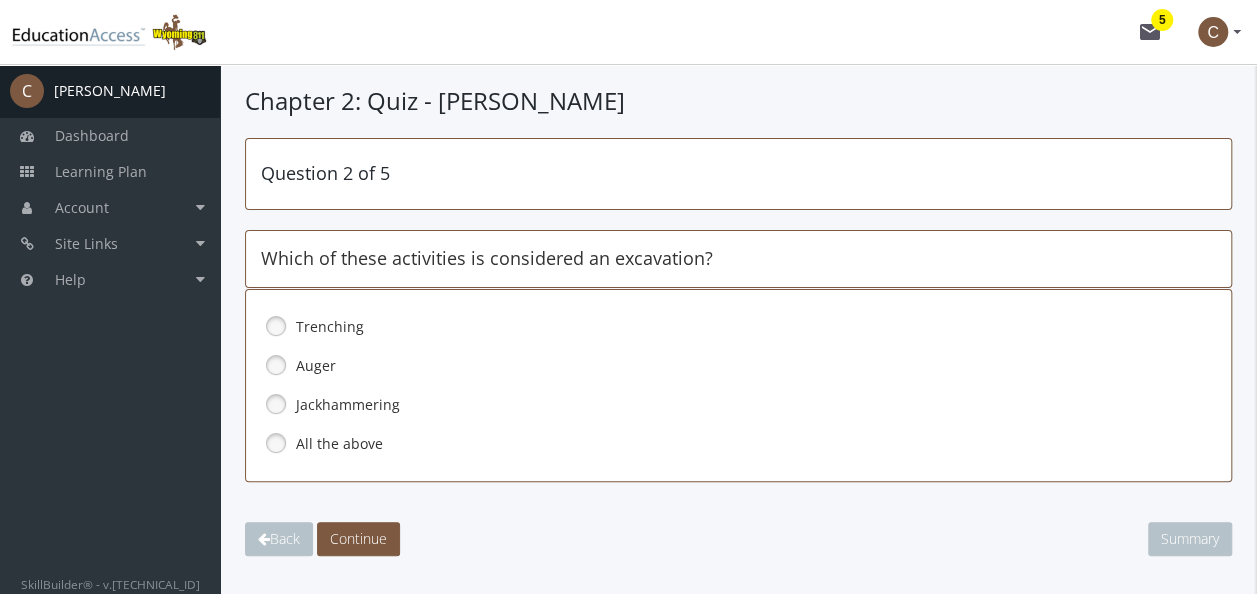 click on "All the above" at bounding box center [726, 444] 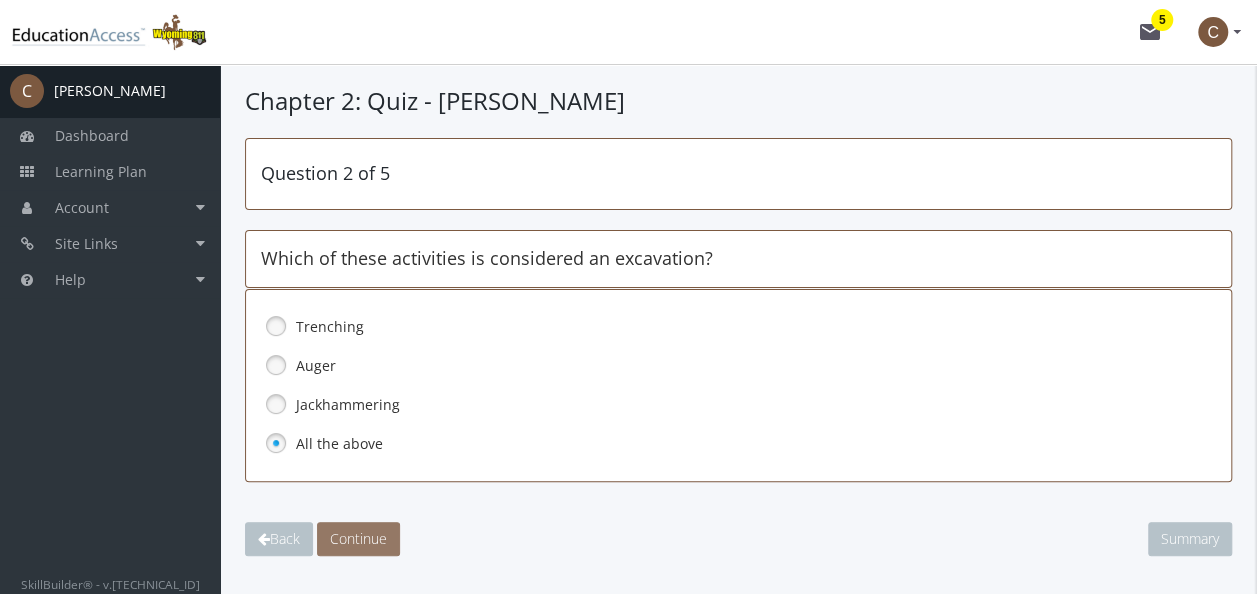 click on "Continue" at bounding box center [358, 538] 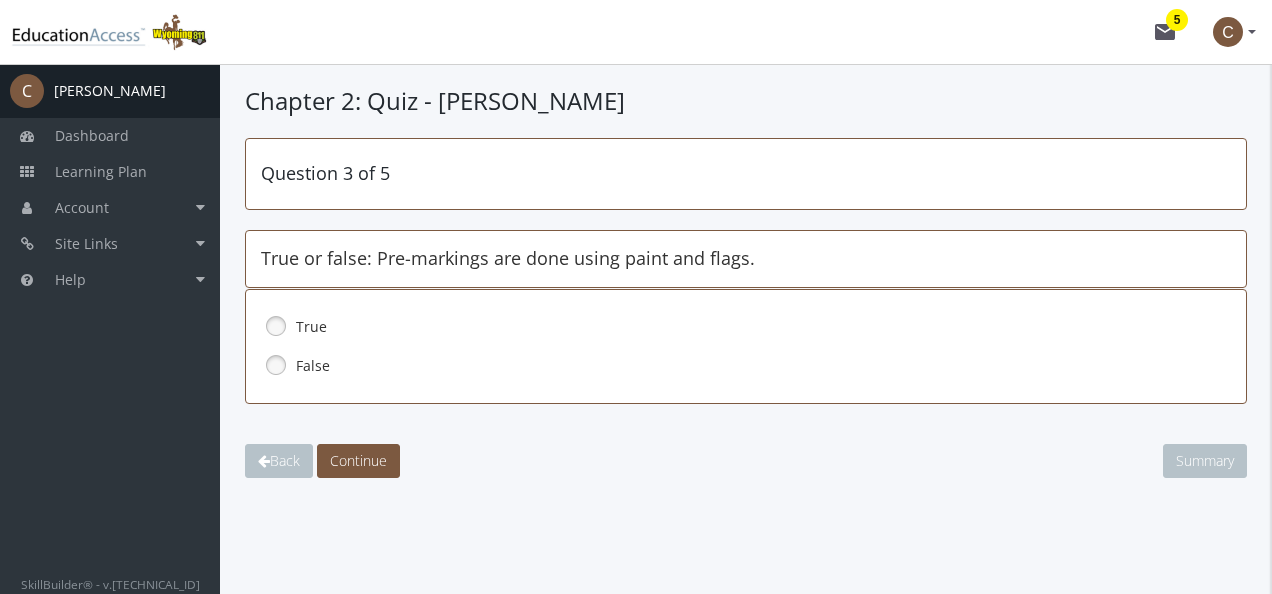 click on "True" at bounding box center [732, 327] 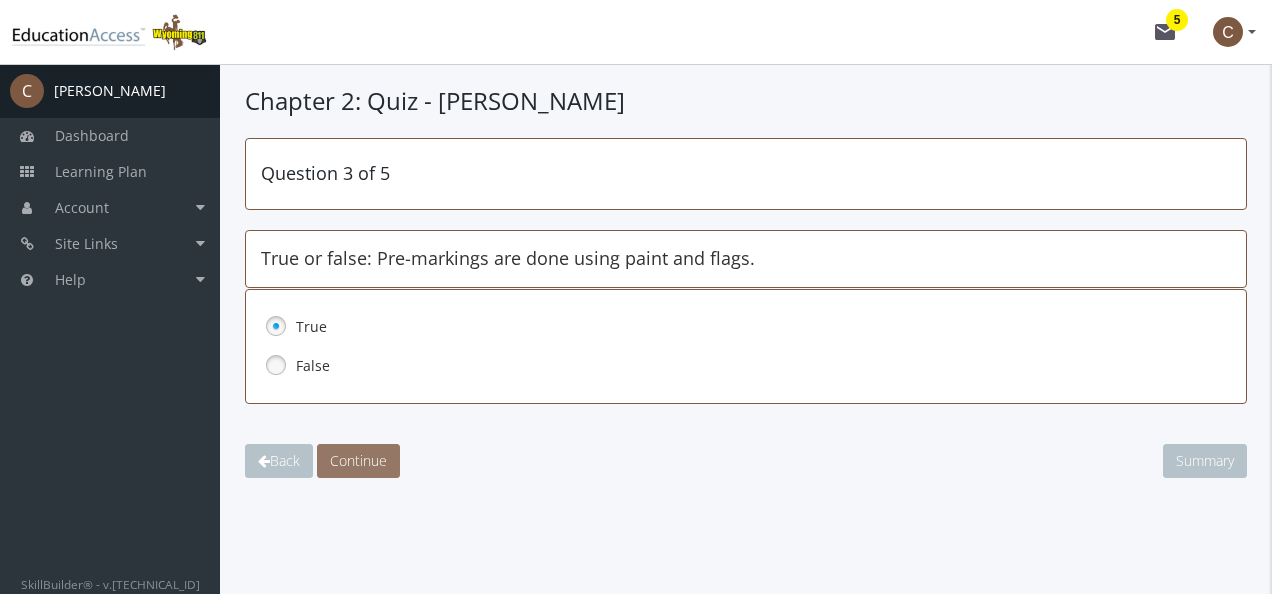 click on "Continue" at bounding box center (358, 461) 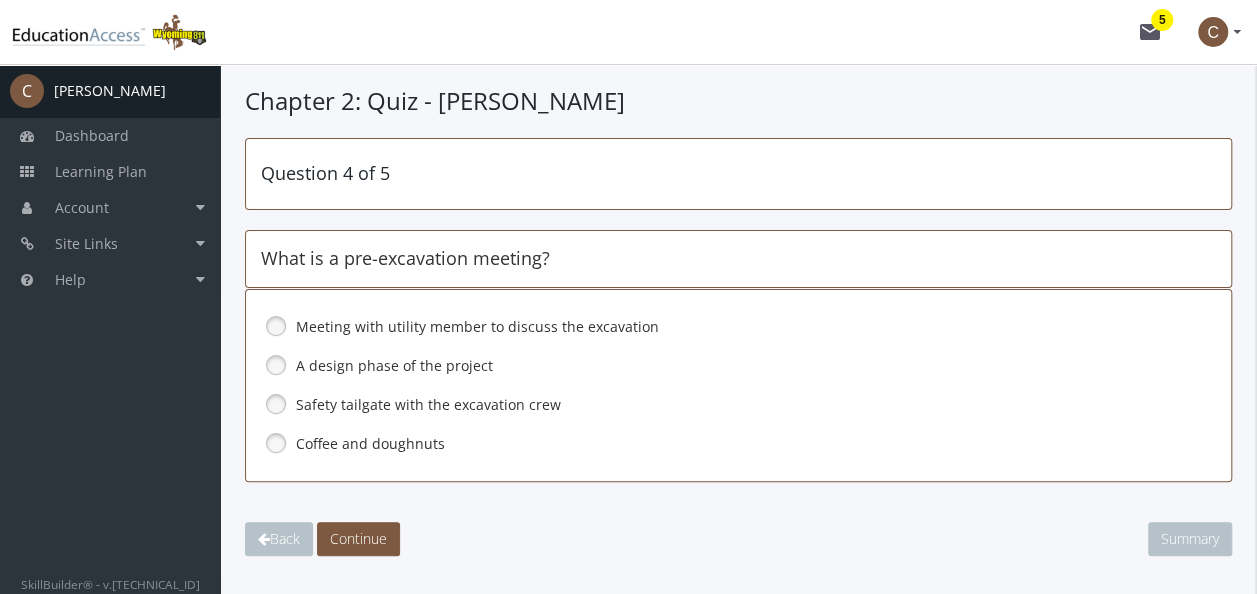 click on "Meeting with utility member to discuss the excavation" at bounding box center (726, 327) 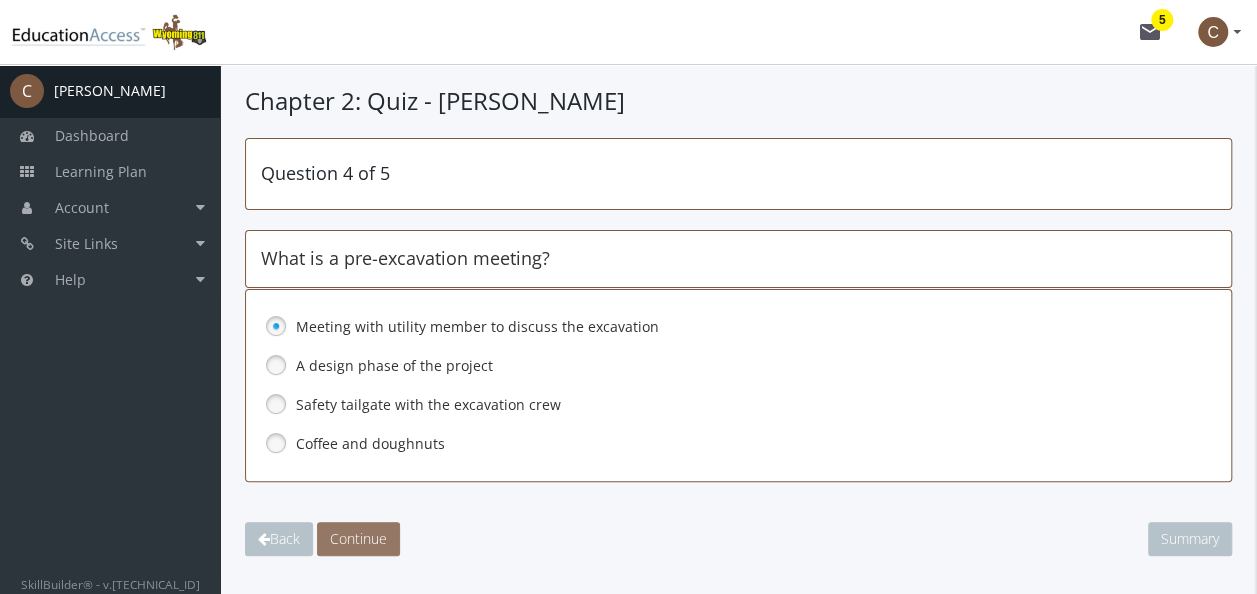 click on "Continue" at bounding box center (358, 538) 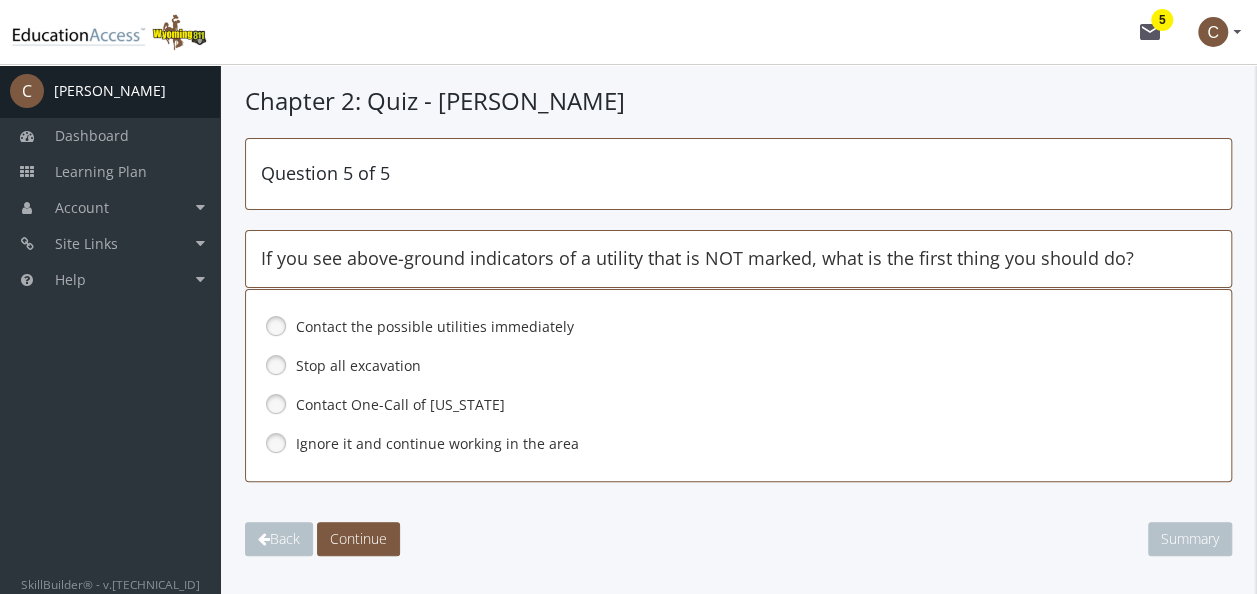 click on "Stop all excavation" at bounding box center [726, 366] 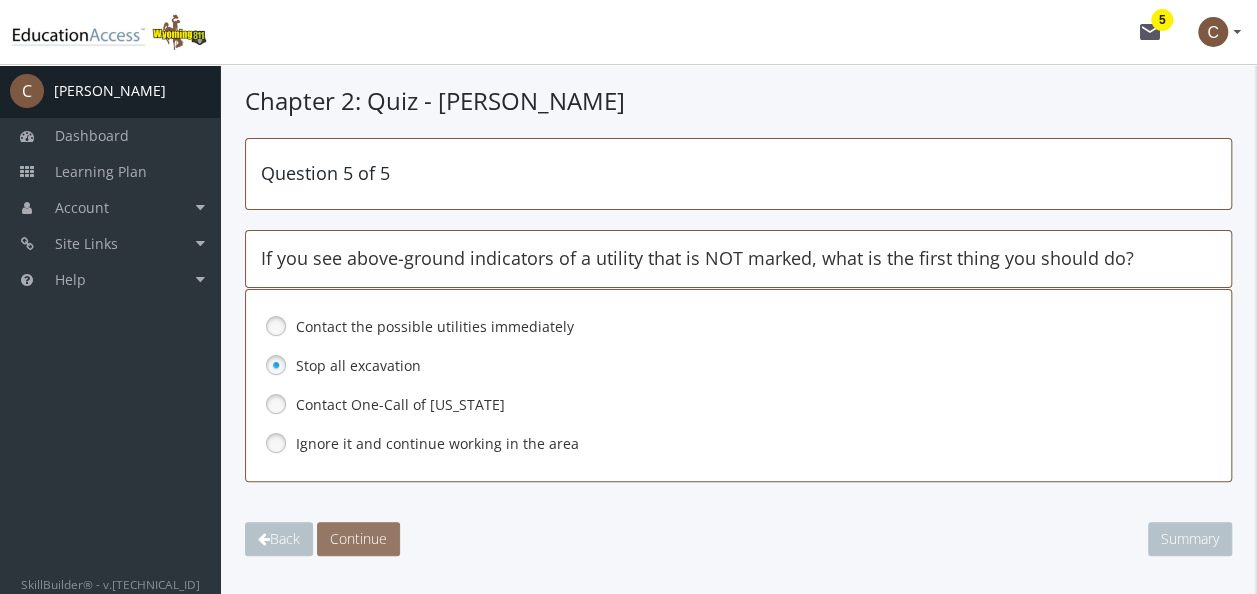 click on "Continue" at bounding box center (358, 539) 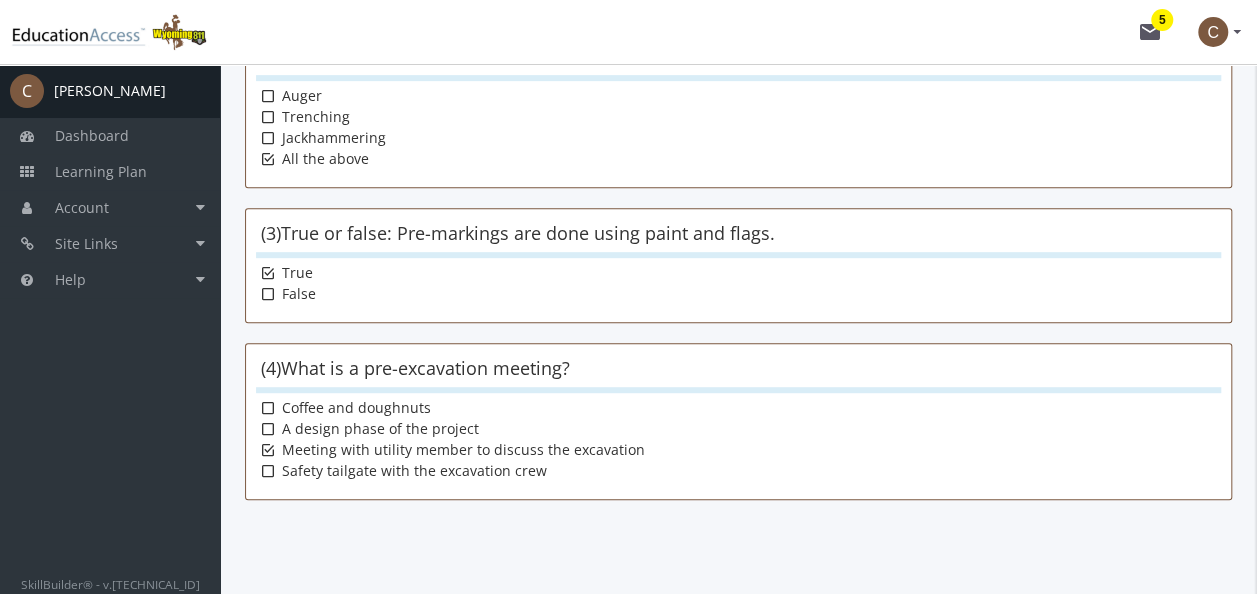 scroll, scrollTop: 646, scrollLeft: 0, axis: vertical 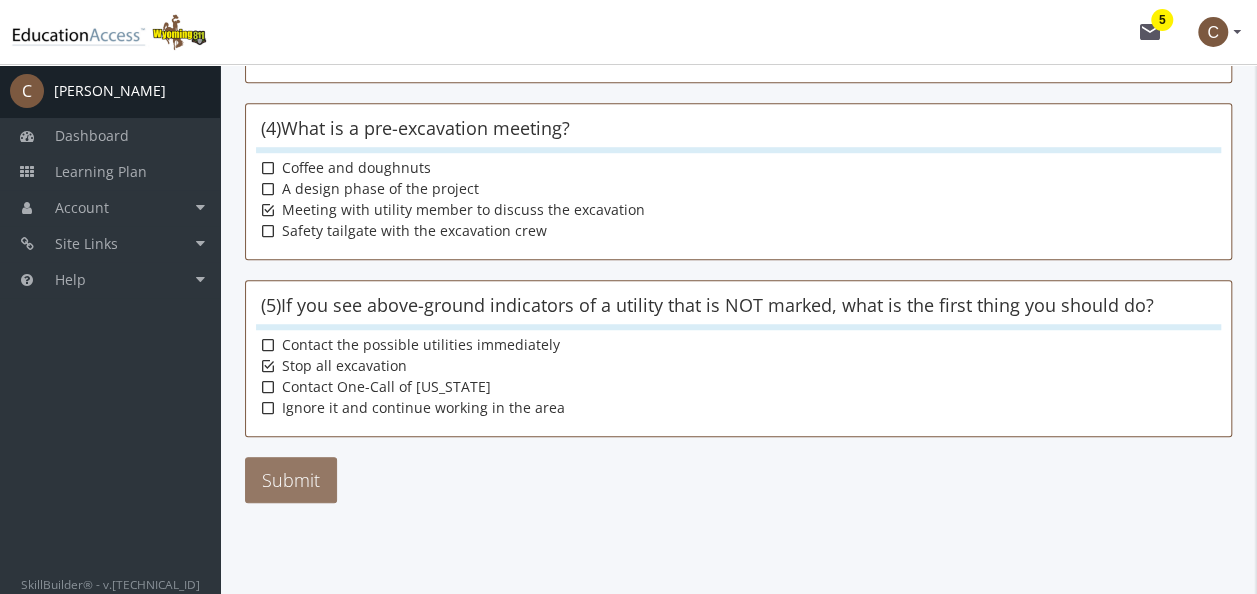 click on "Submit" at bounding box center (291, 480) 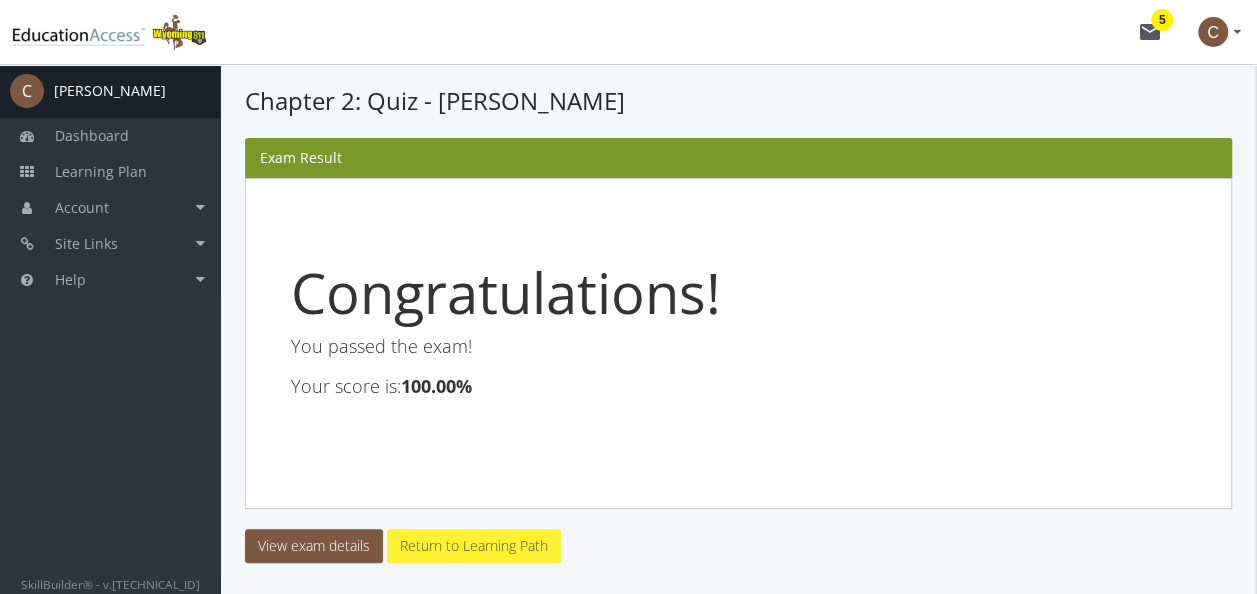 click on "Return to Learning Path" at bounding box center (474, 546) 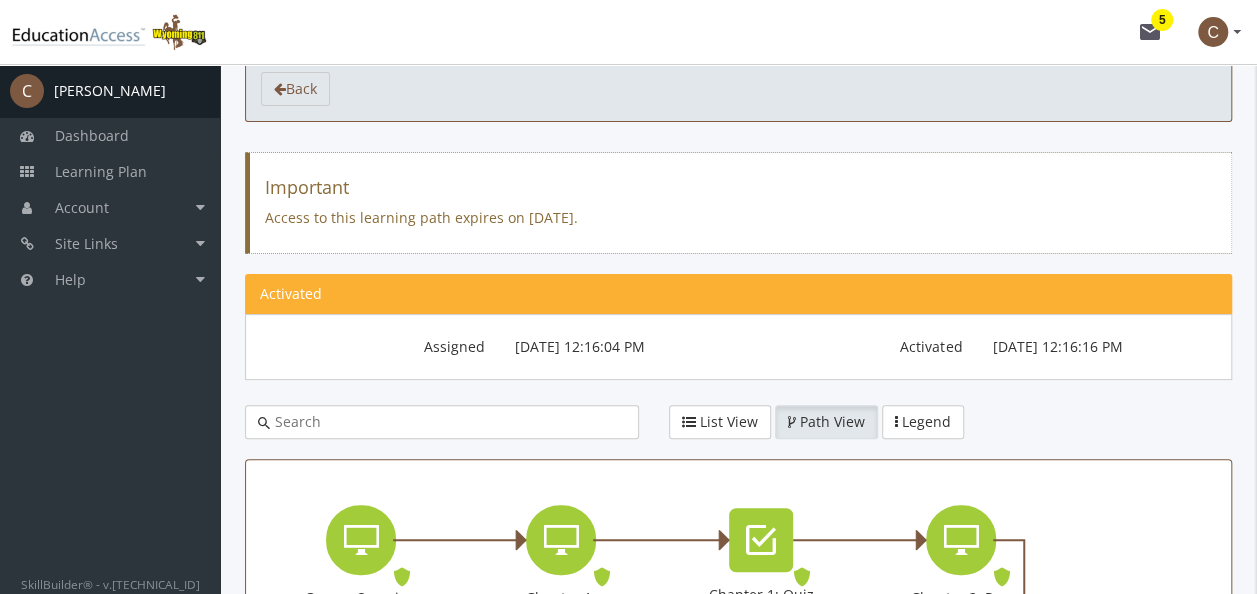 scroll, scrollTop: 400, scrollLeft: 0, axis: vertical 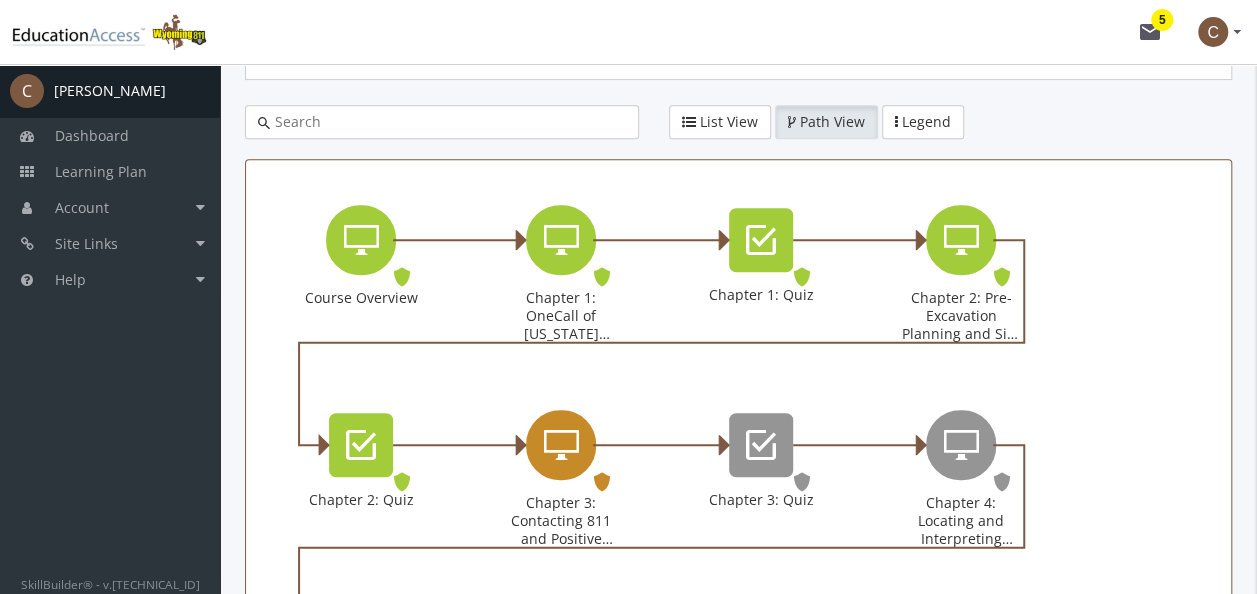 click on "Chapter 3: Contacting 811 and Positive Response
Online Lesson.
Status: Assigned." at bounding box center (561, 482) 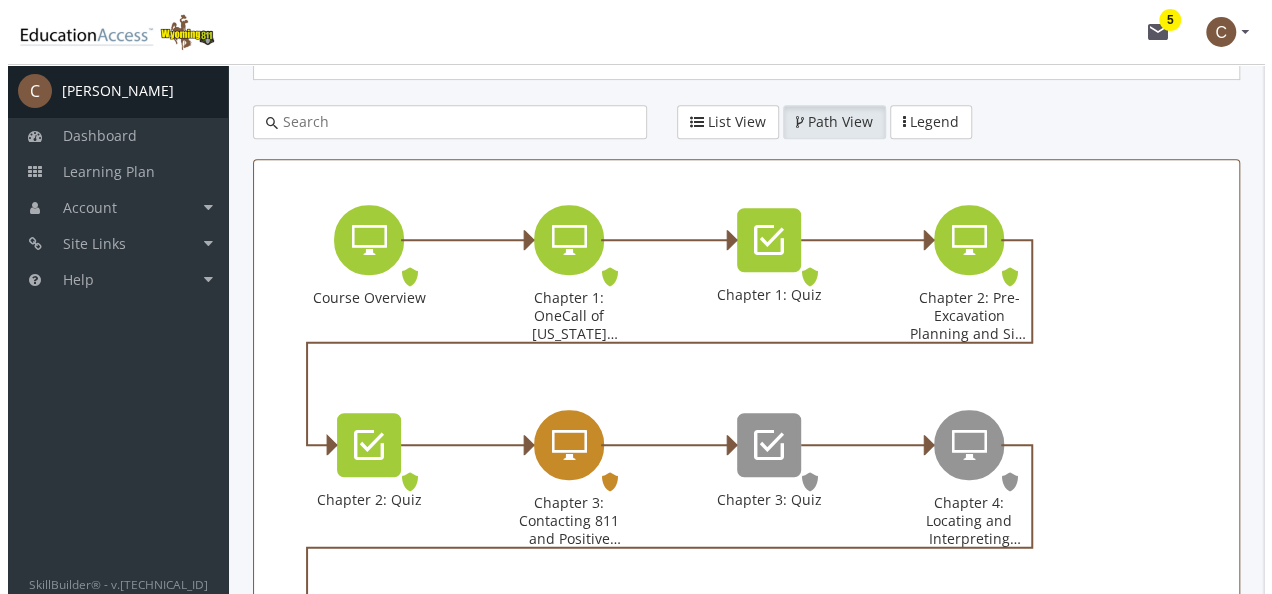 scroll, scrollTop: 0, scrollLeft: 0, axis: both 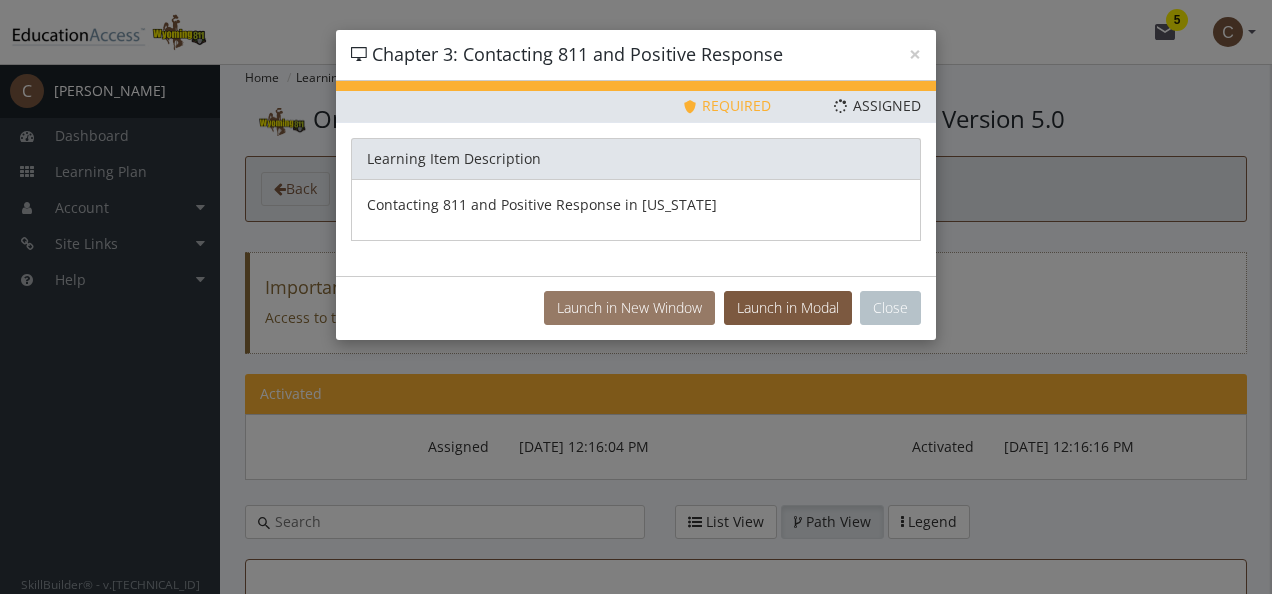 click on "Launch in New Window" at bounding box center (629, 308) 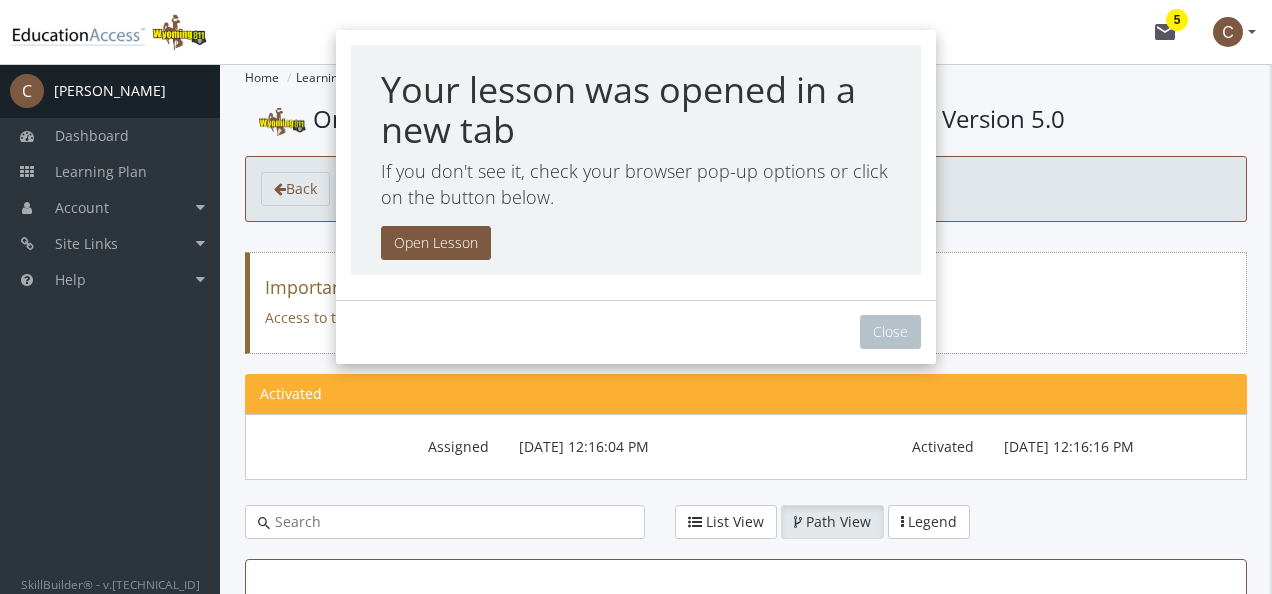 scroll, scrollTop: 582, scrollLeft: 0, axis: vertical 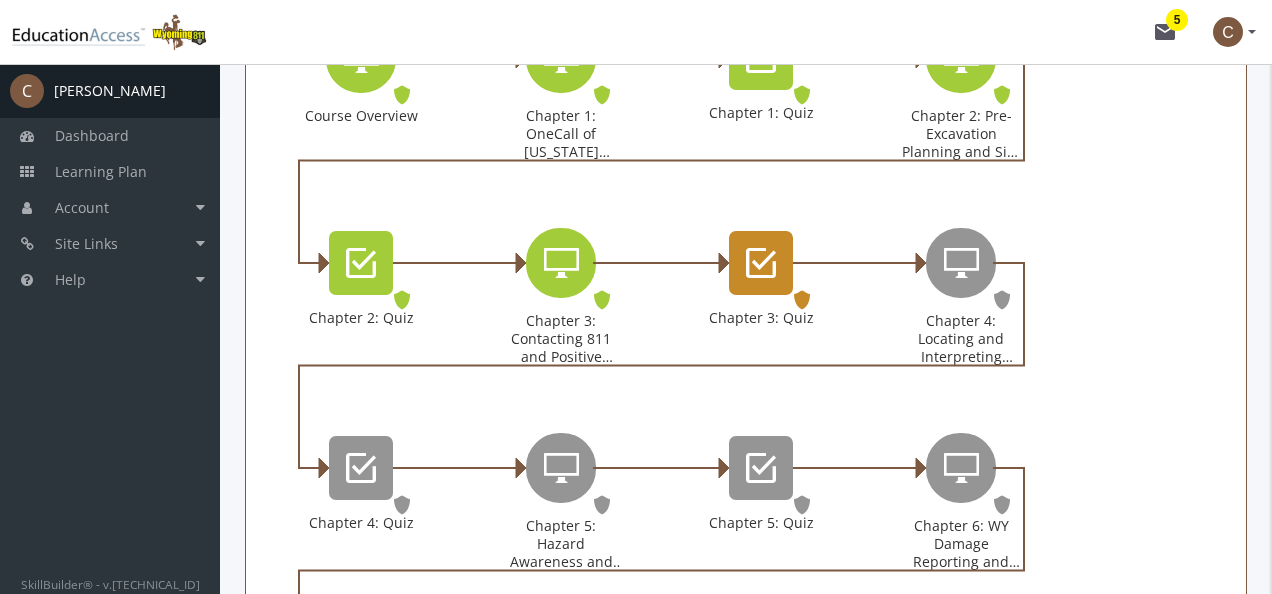 click at bounding box center [761, 263] 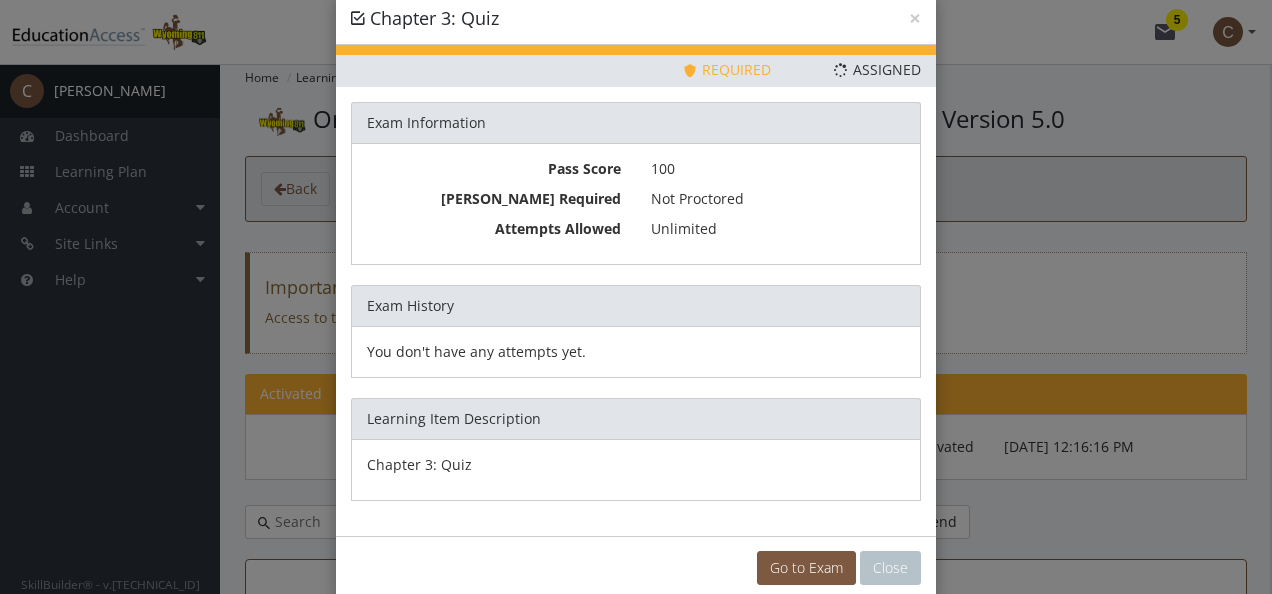 scroll, scrollTop: 67, scrollLeft: 0, axis: vertical 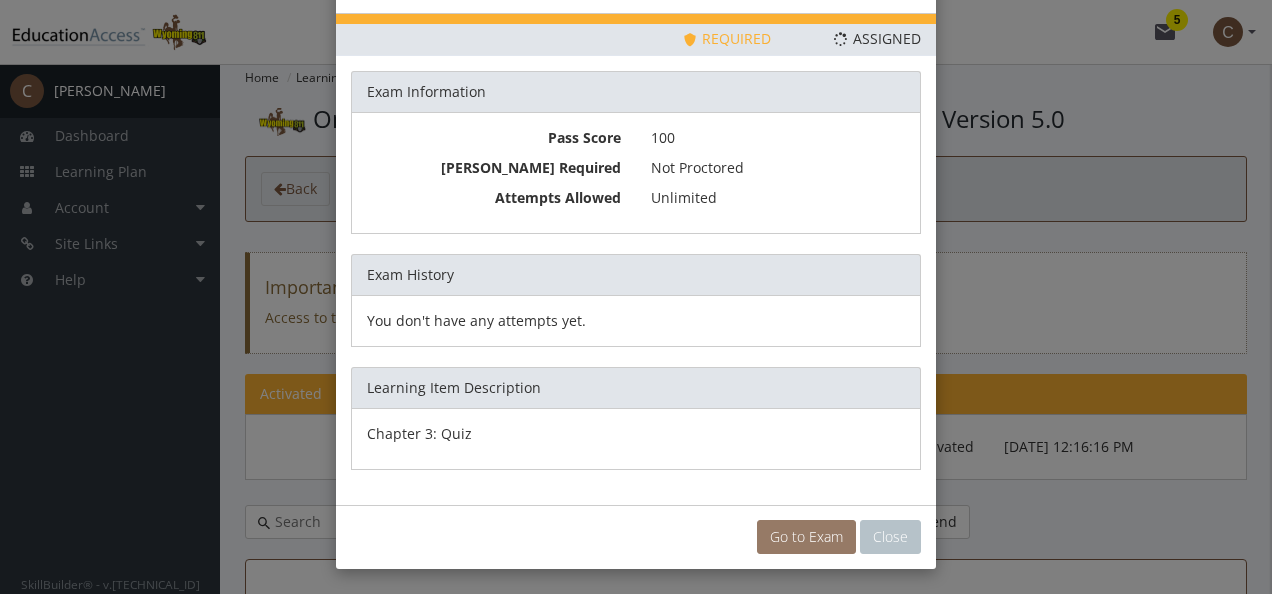 click on "Go to Exam" at bounding box center (806, 537) 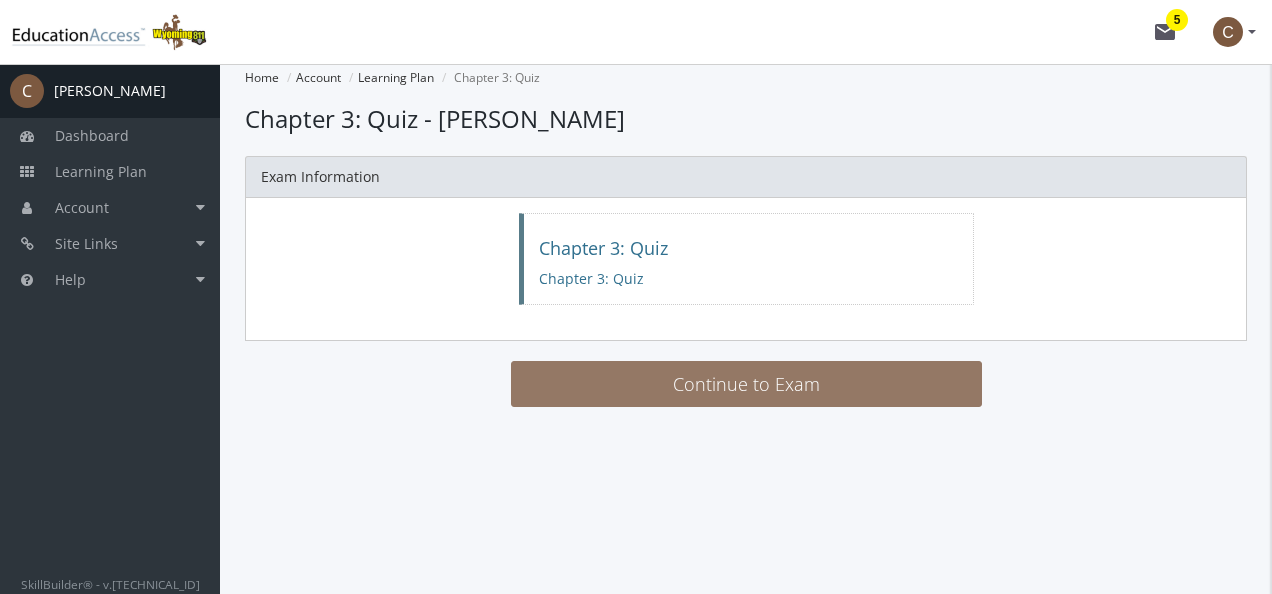 click on "Continue to Exam" at bounding box center (746, 384) 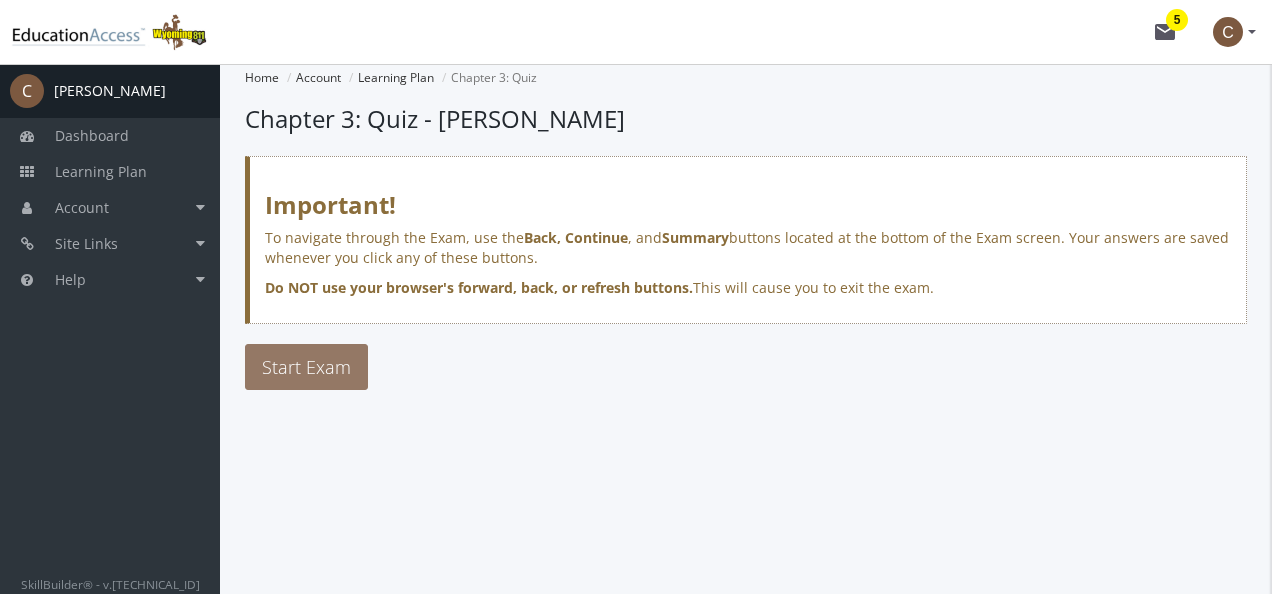 click on "Start Exam" at bounding box center [306, 367] 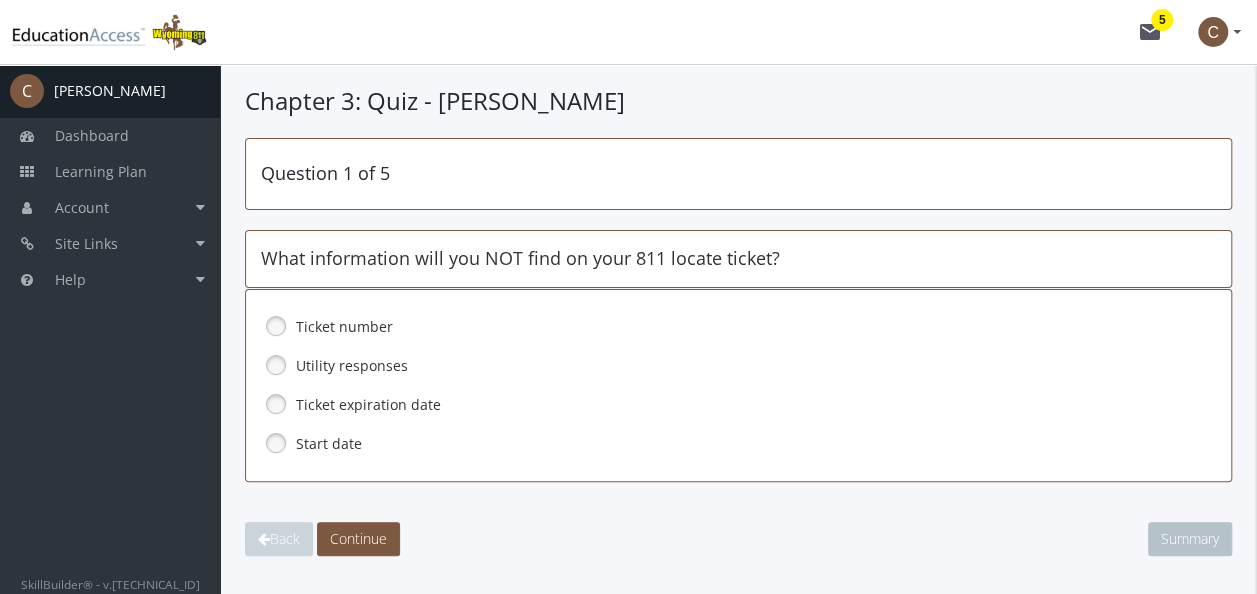 click on "Ticket expiration date" at bounding box center [726, 405] 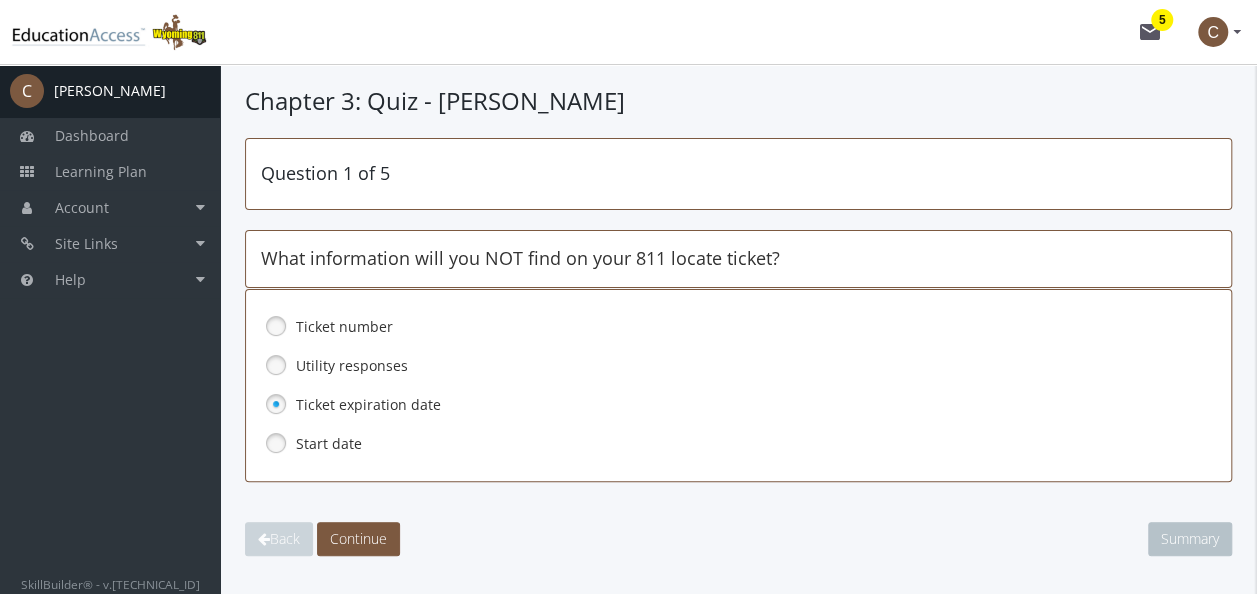 click on "Ticket expiration date" at bounding box center (726, 405) 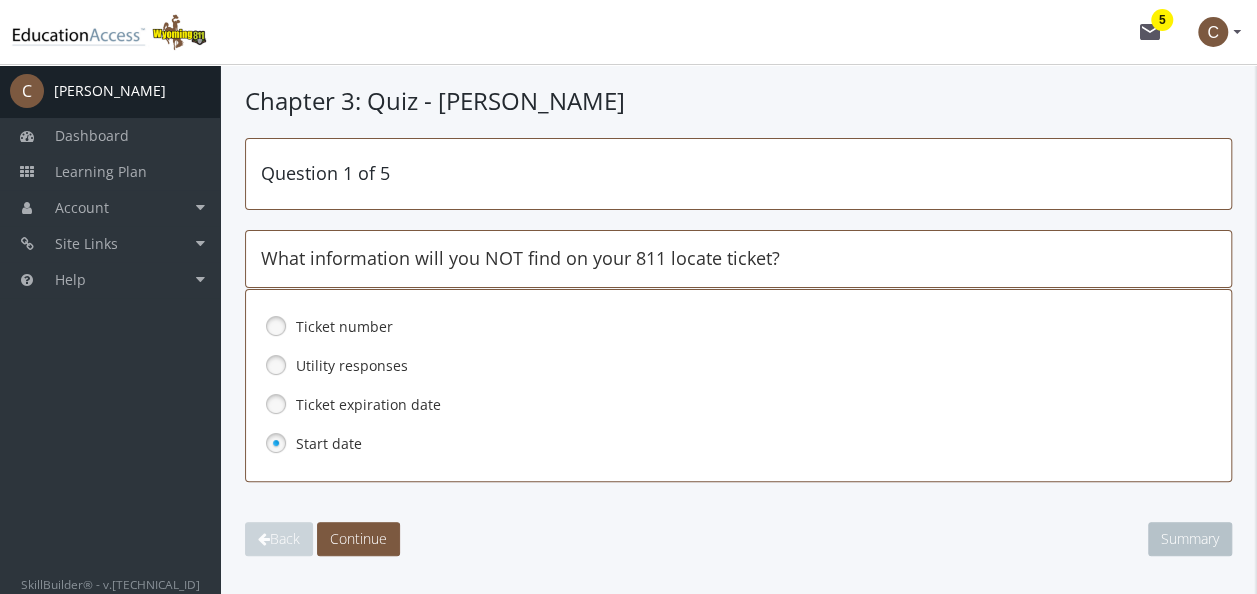click on "Utility responses" at bounding box center (726, 366) 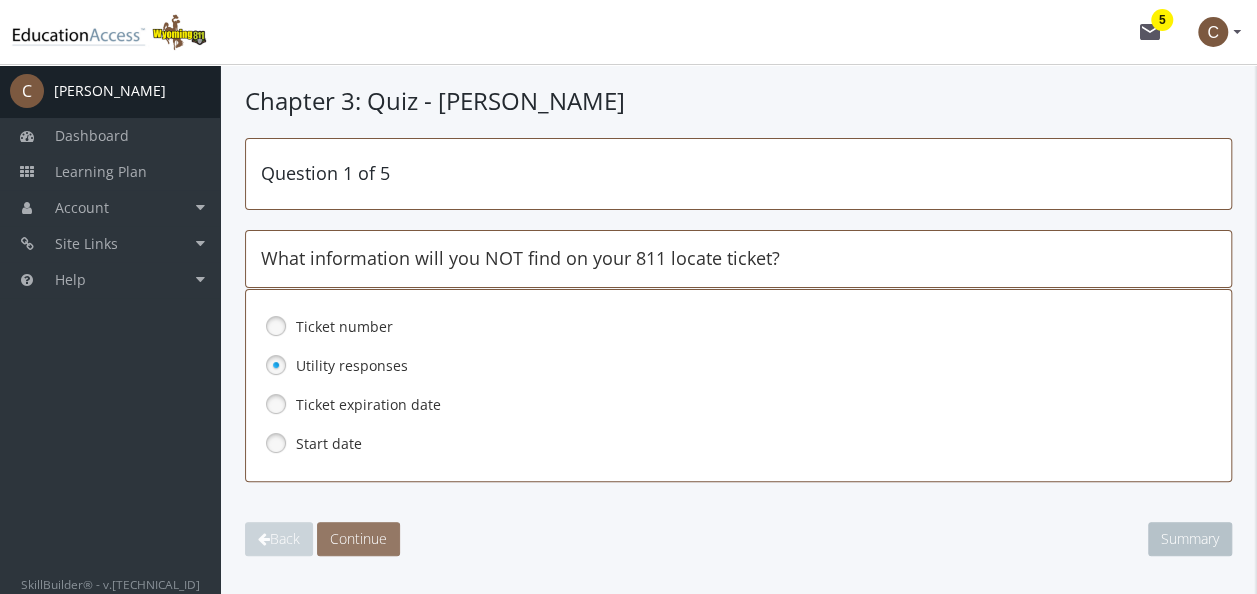 click on "Continue" at bounding box center [358, 539] 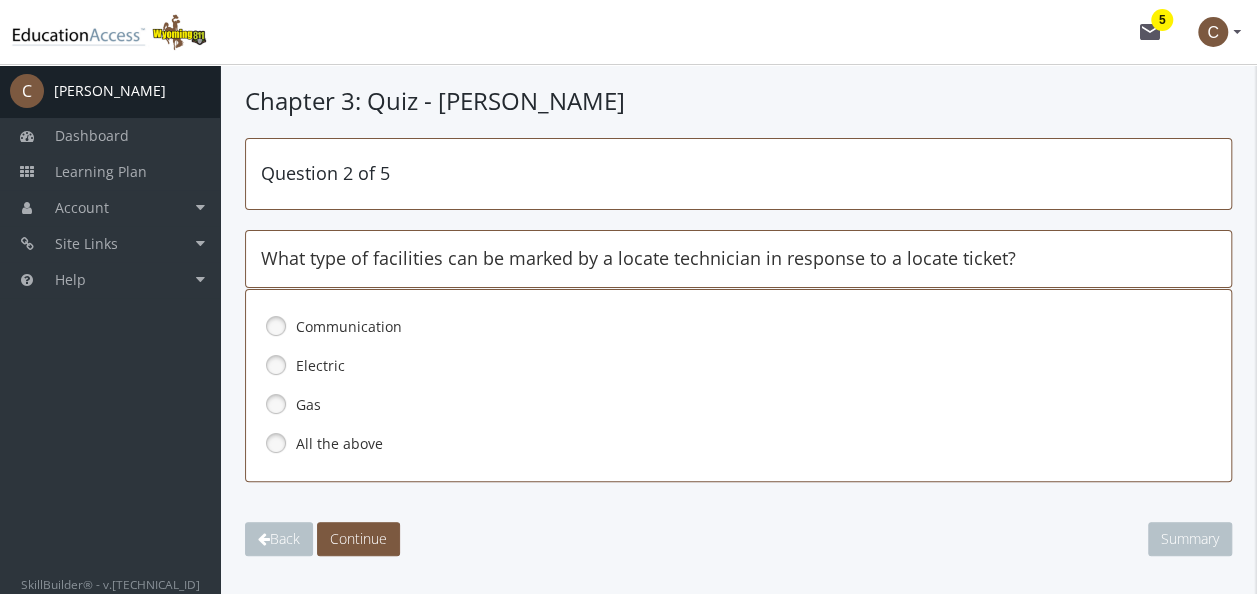 click on "All the above" at bounding box center (726, 444) 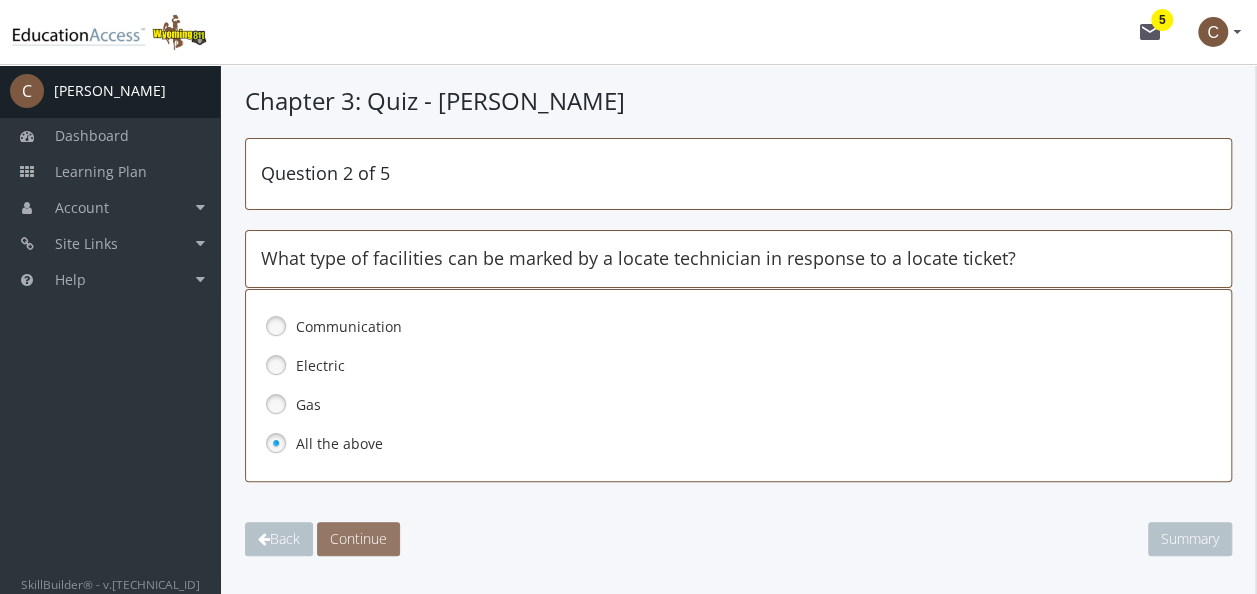 click on "Continue" at bounding box center [358, 539] 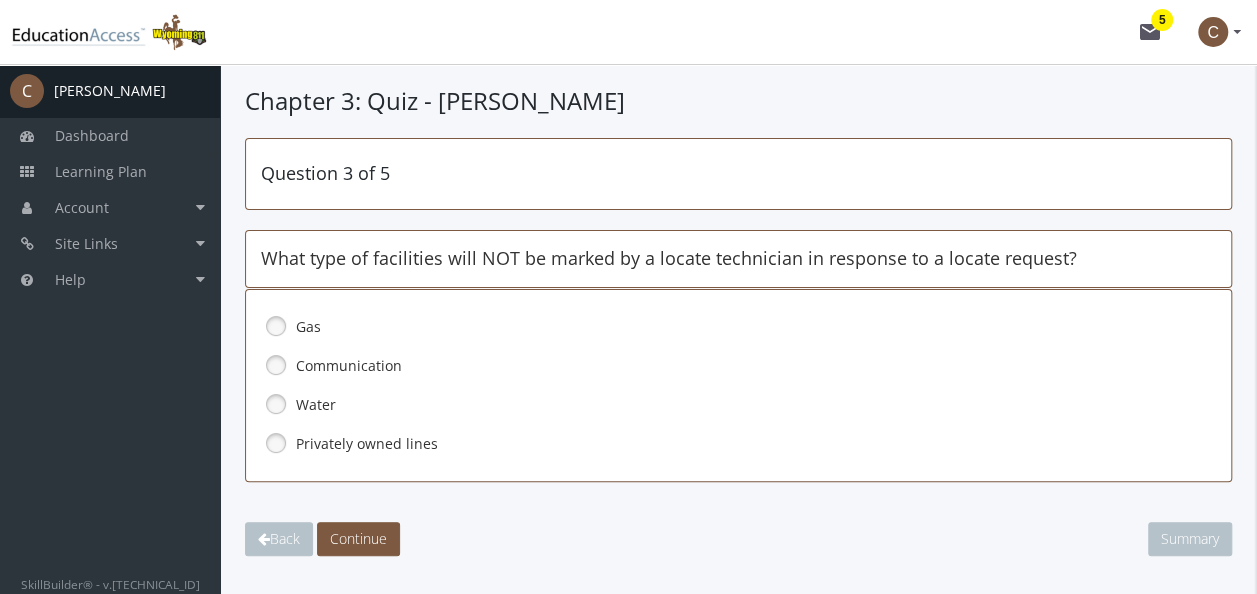 click on "Privately owned lines" at bounding box center [726, 444] 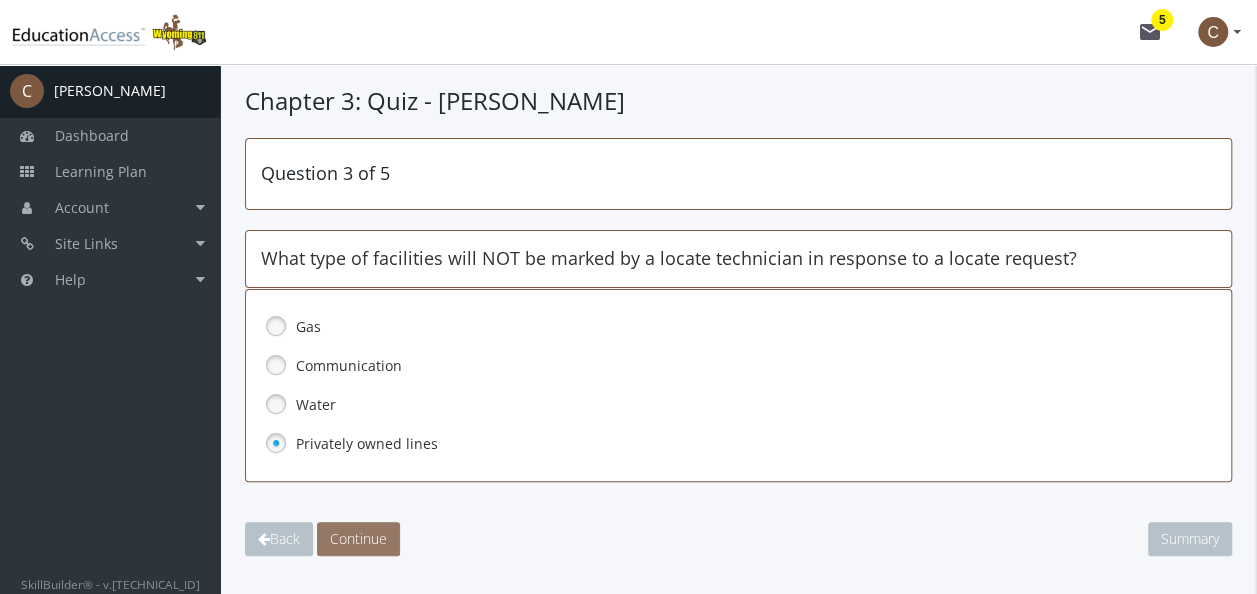 click on "Continue" at bounding box center [358, 538] 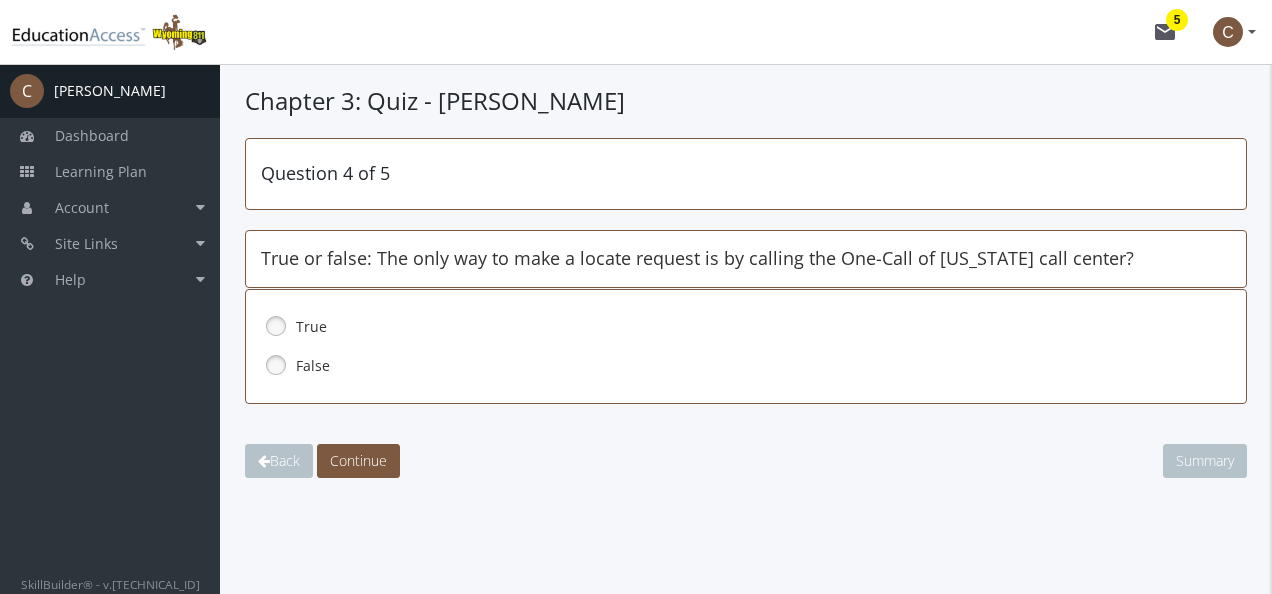 click on "False" at bounding box center [732, 366] 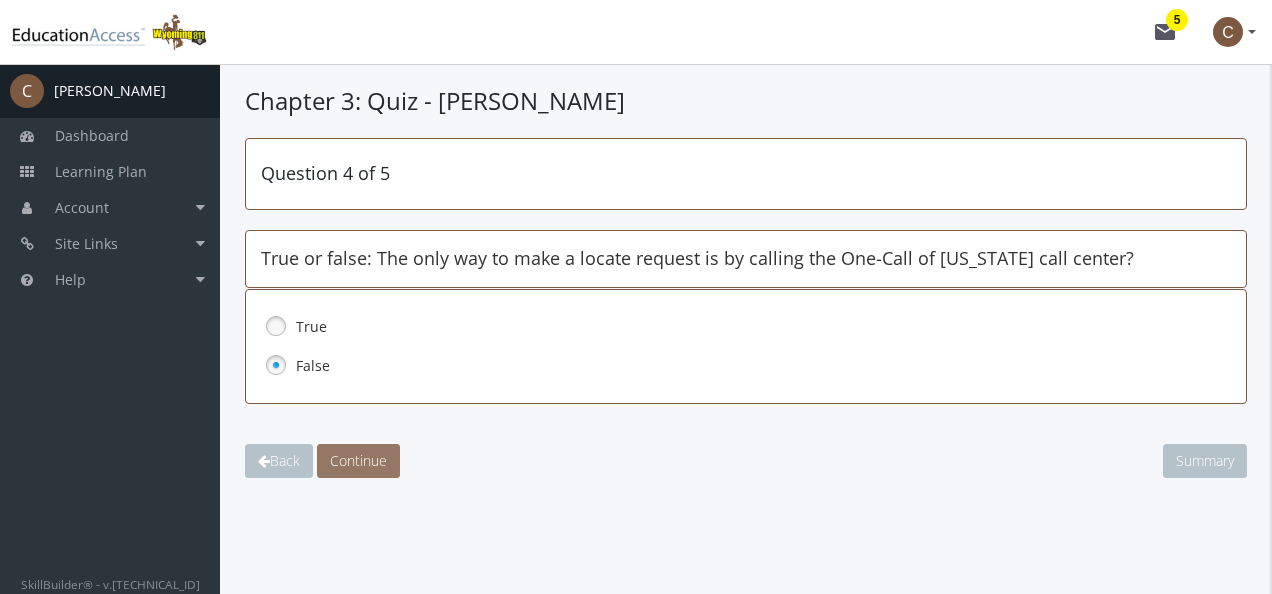 click on "Continue" at bounding box center [358, 460] 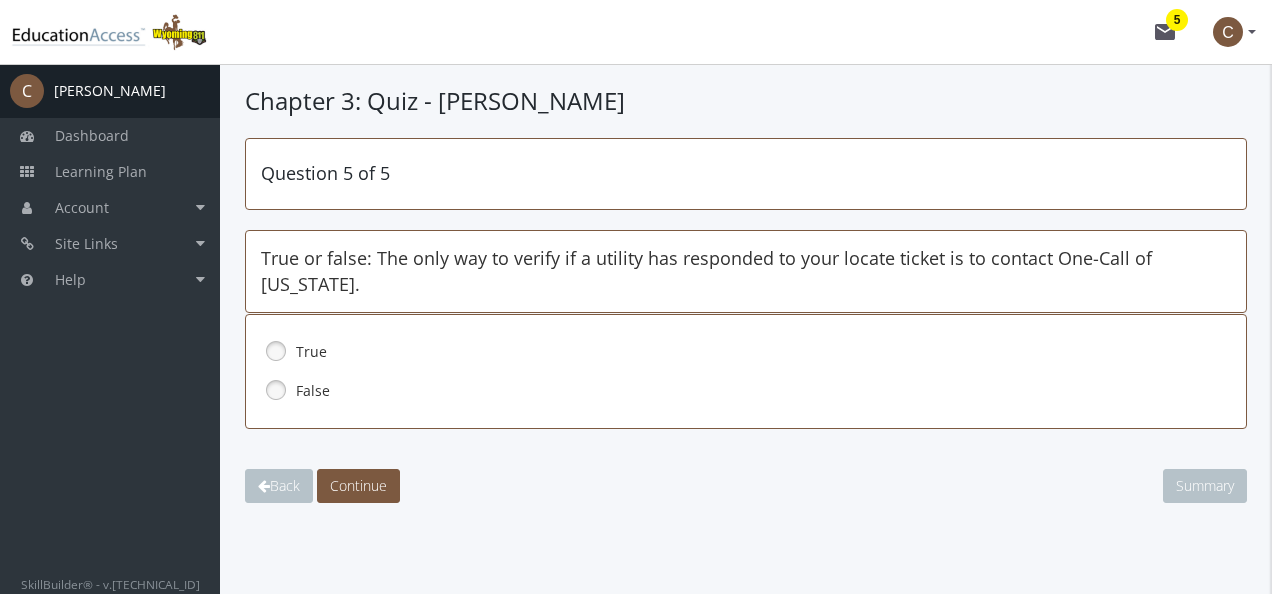 click on "True" at bounding box center (732, 352) 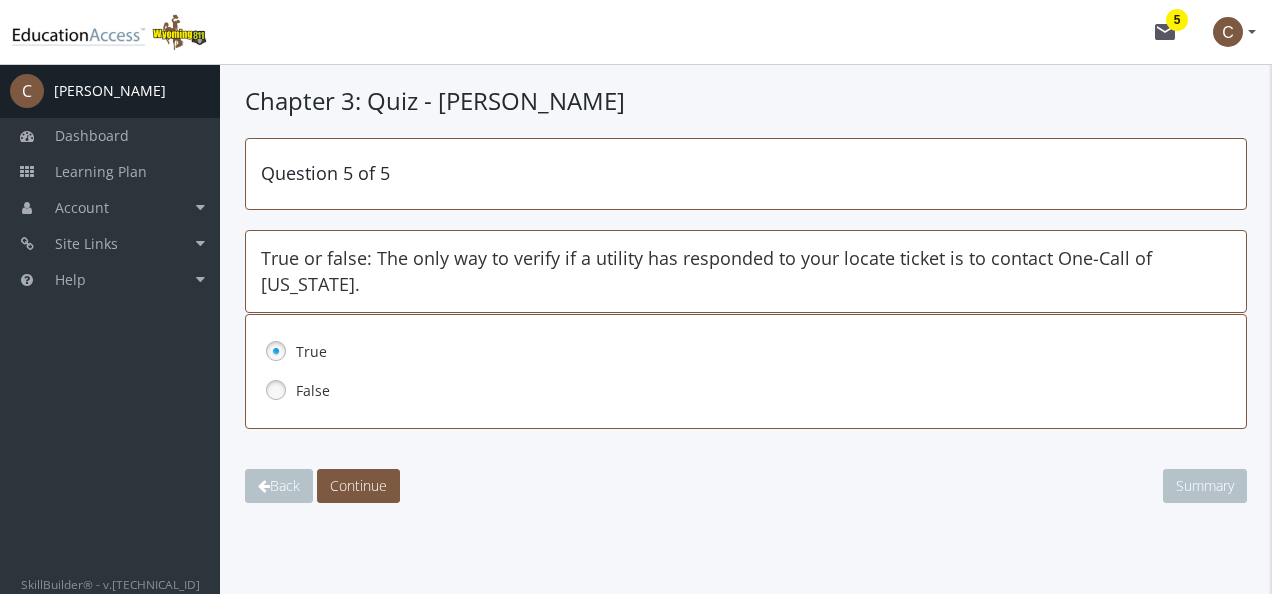 click on "False" at bounding box center [732, 391] 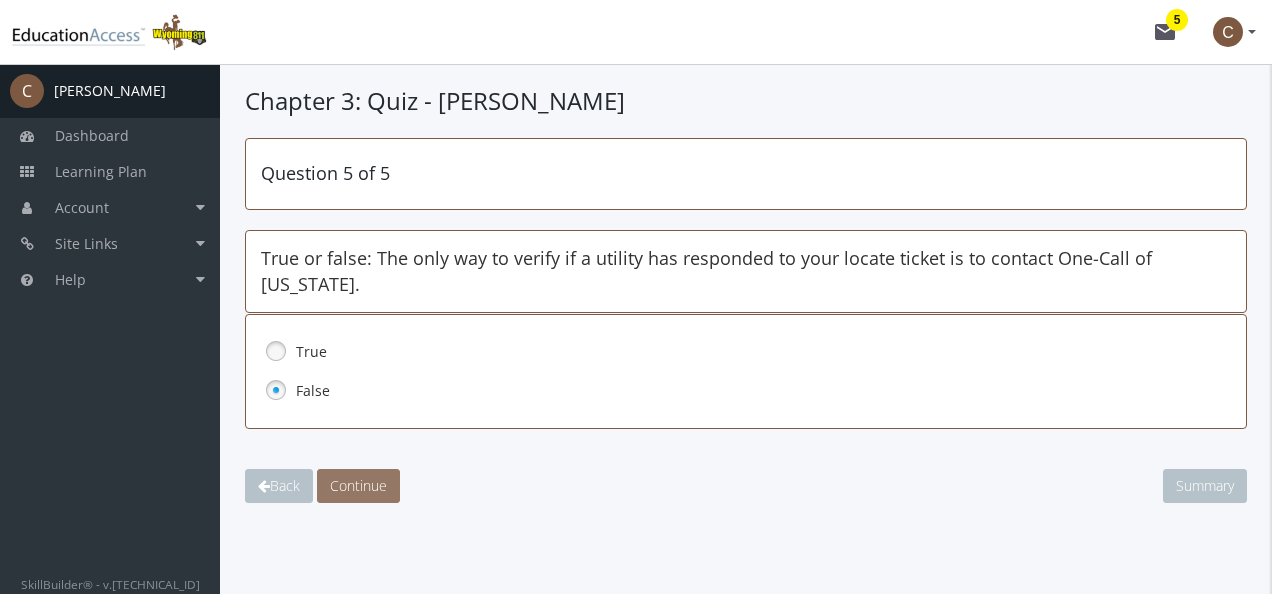 click on "Continue" at bounding box center (358, 485) 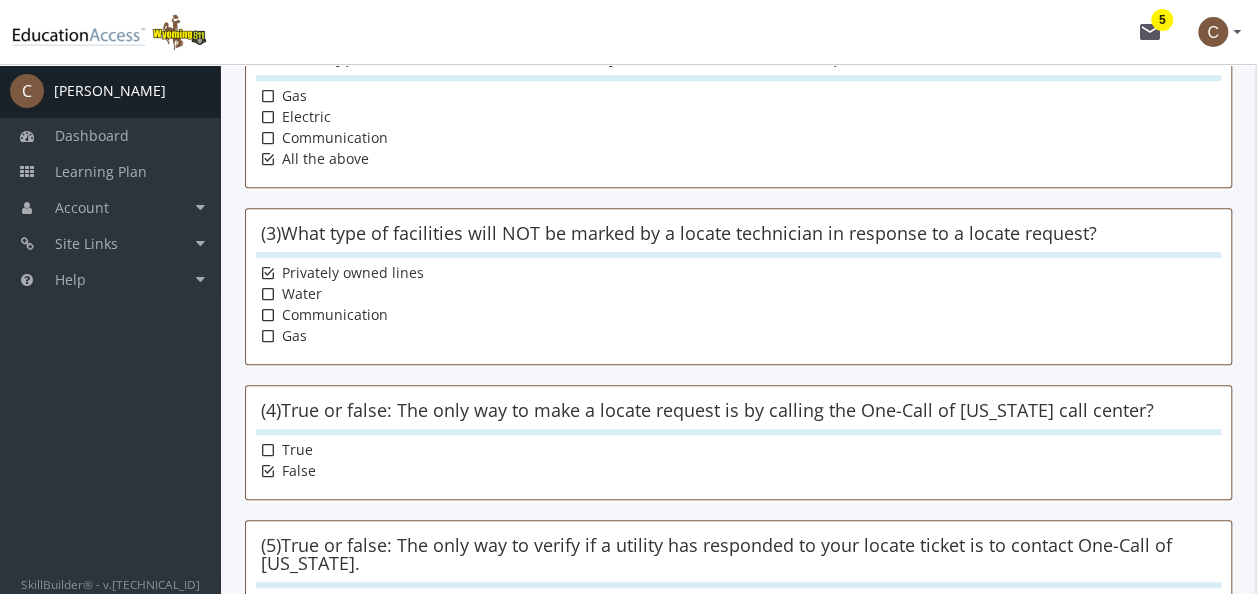 scroll, scrollTop: 622, scrollLeft: 0, axis: vertical 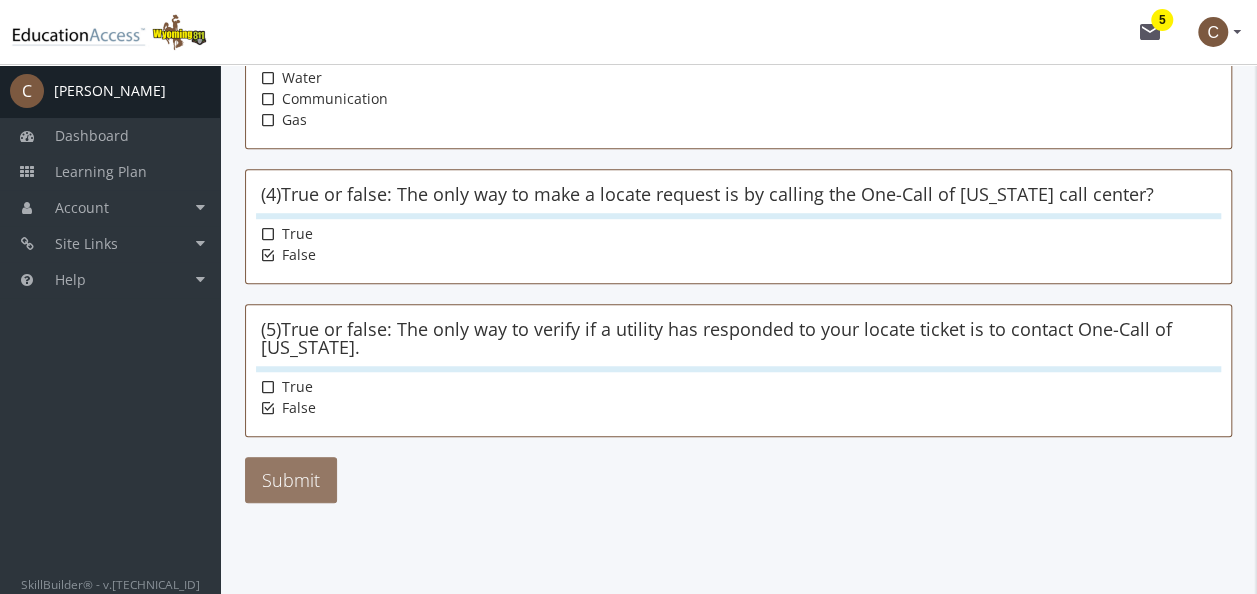 click on "Submit" at bounding box center (291, 480) 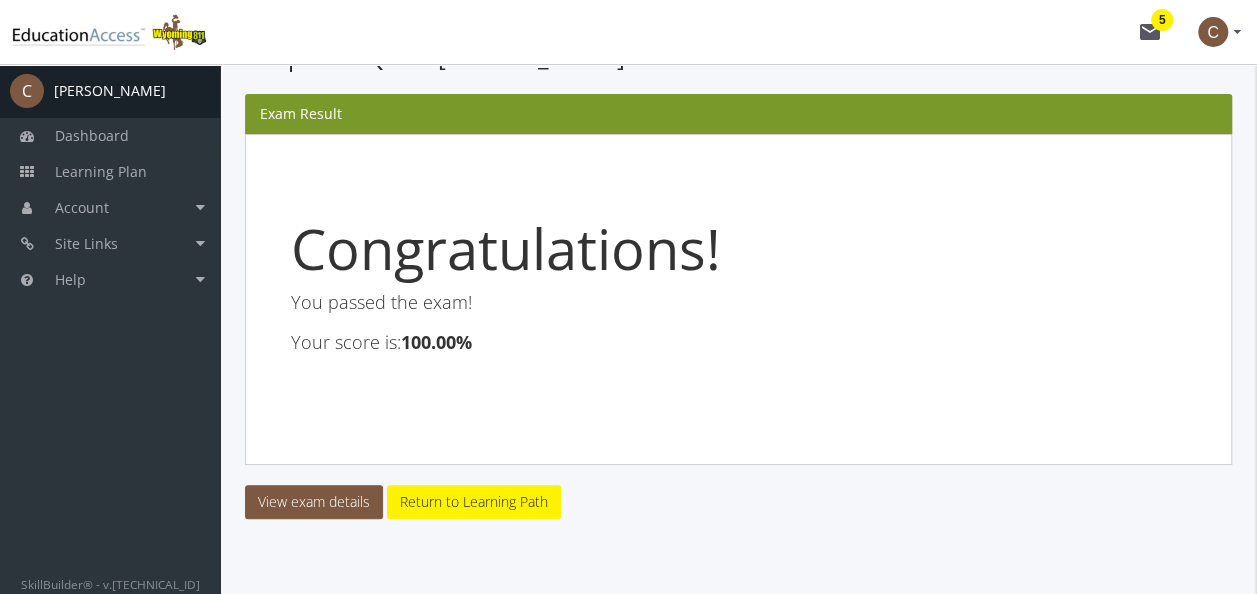 scroll, scrollTop: 68, scrollLeft: 0, axis: vertical 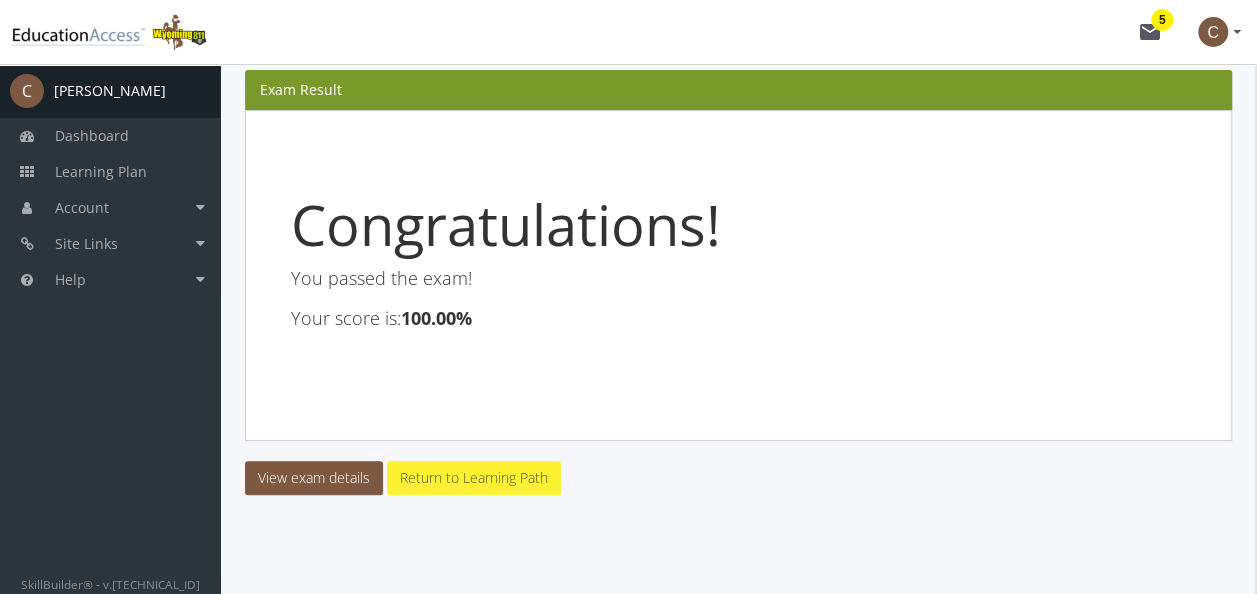 click on "Return to Learning Path" at bounding box center (474, 478) 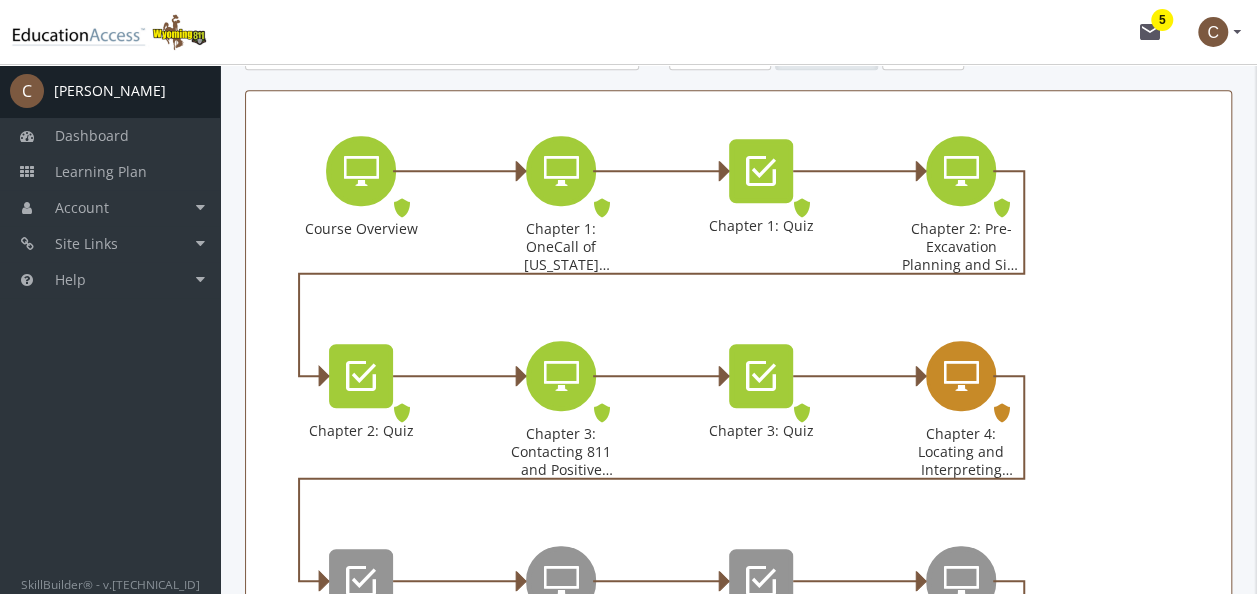 scroll, scrollTop: 500, scrollLeft: 0, axis: vertical 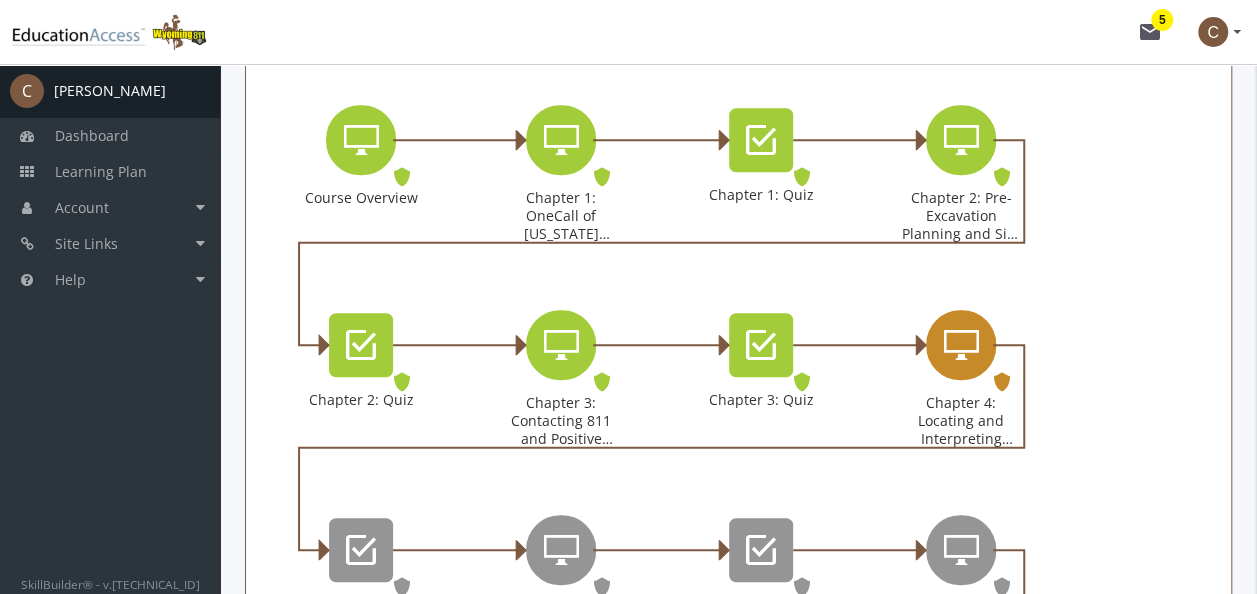 click at bounding box center (989, 345) 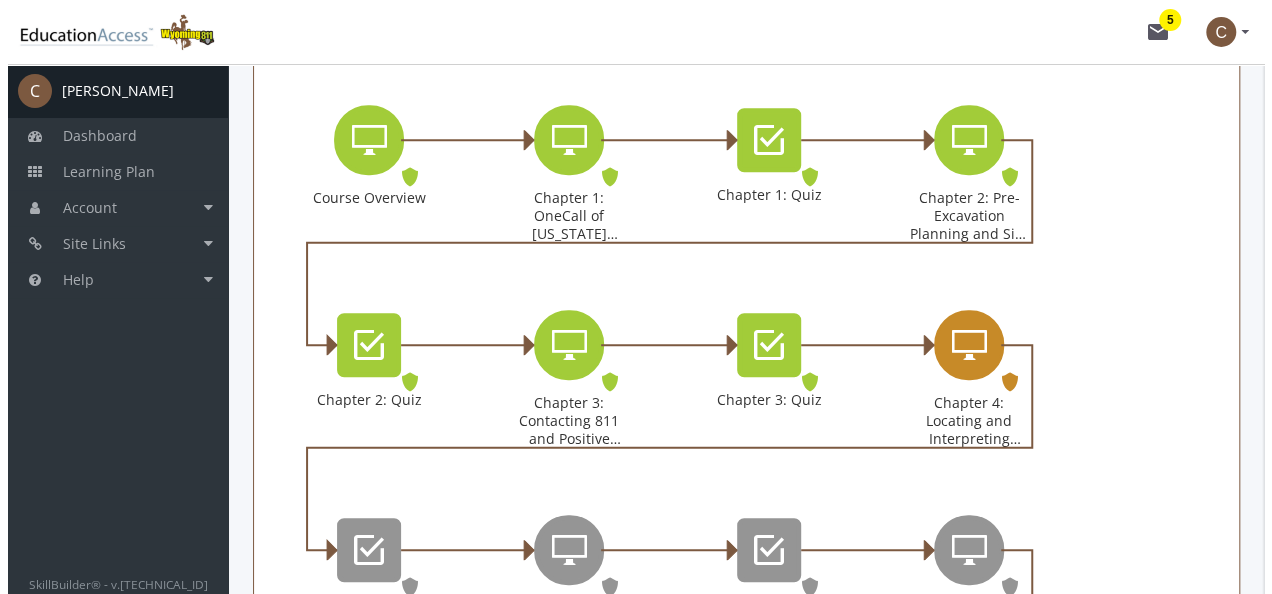scroll, scrollTop: 0, scrollLeft: 0, axis: both 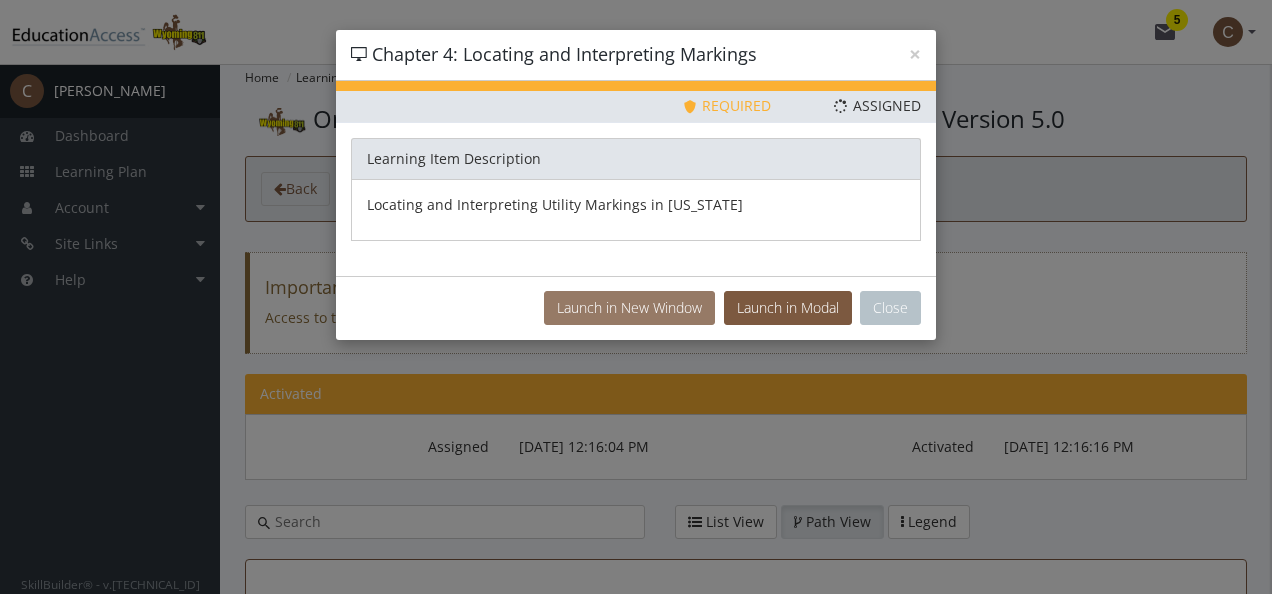 click on "Launch in New Window" at bounding box center (629, 308) 